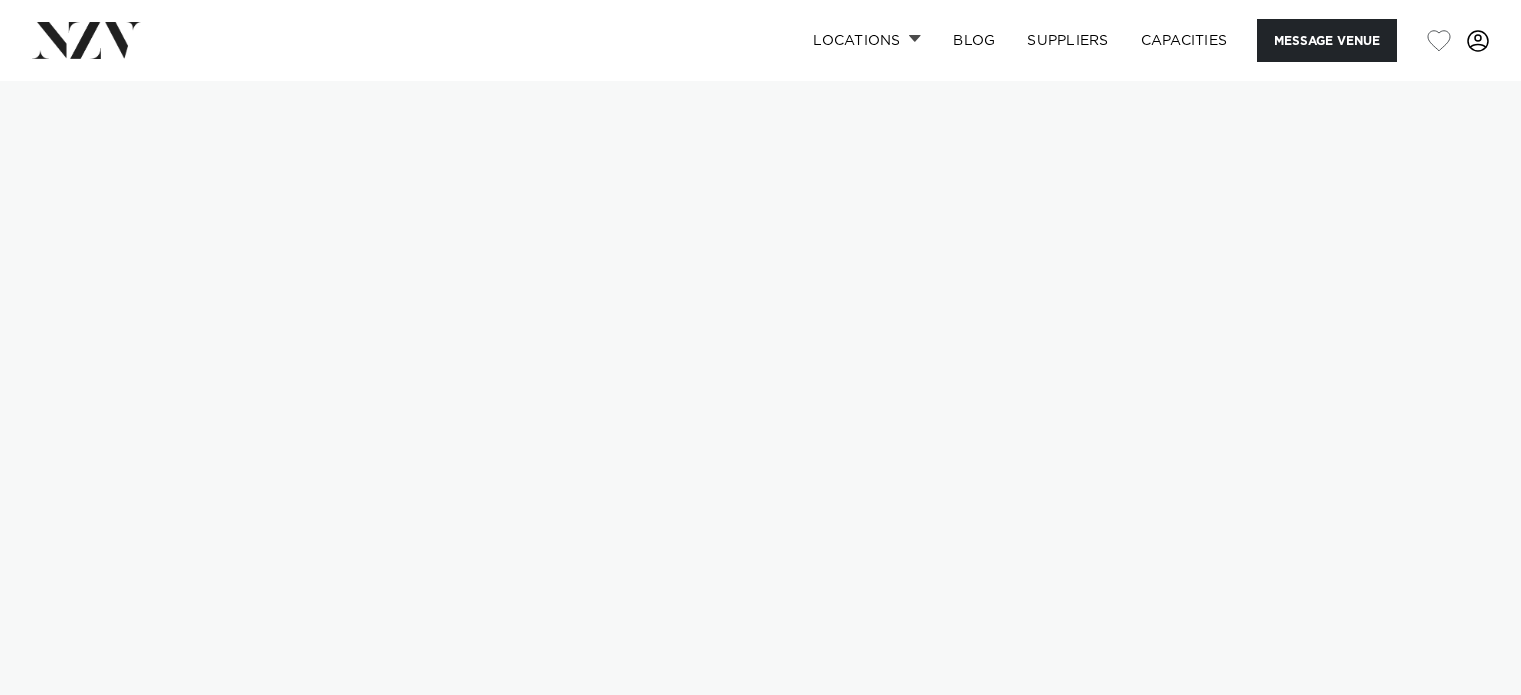 scroll, scrollTop: 0, scrollLeft: 0, axis: both 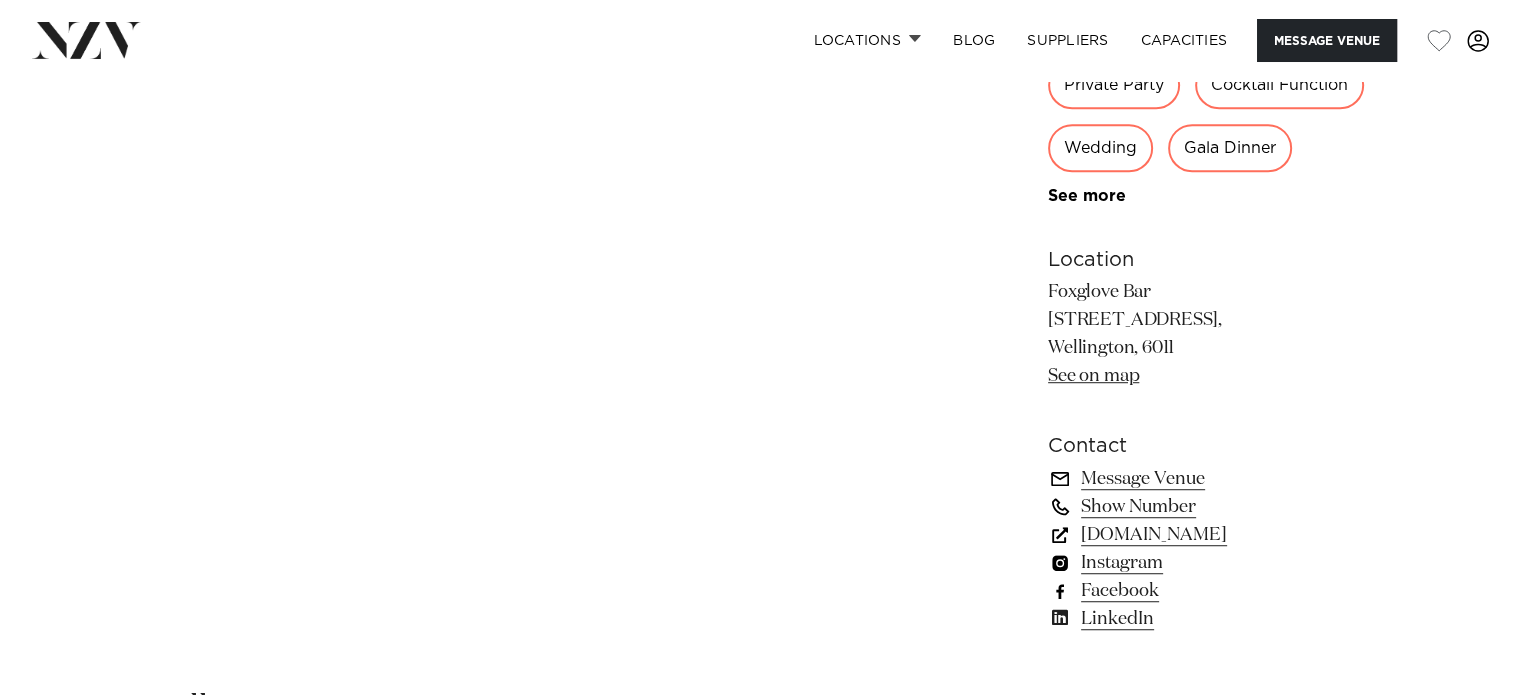 click on "foxglovebar.co.nz" at bounding box center (1211, 535) 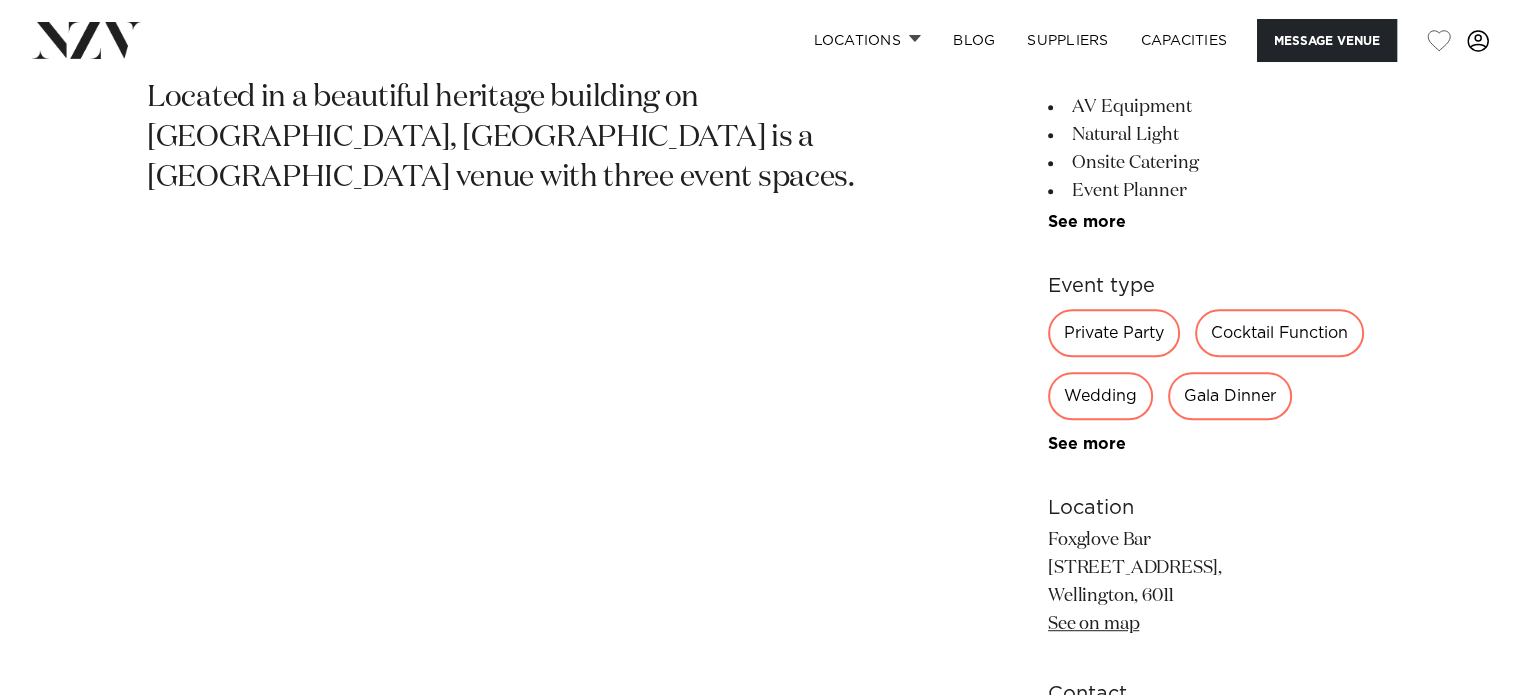 scroll, scrollTop: 946, scrollLeft: 0, axis: vertical 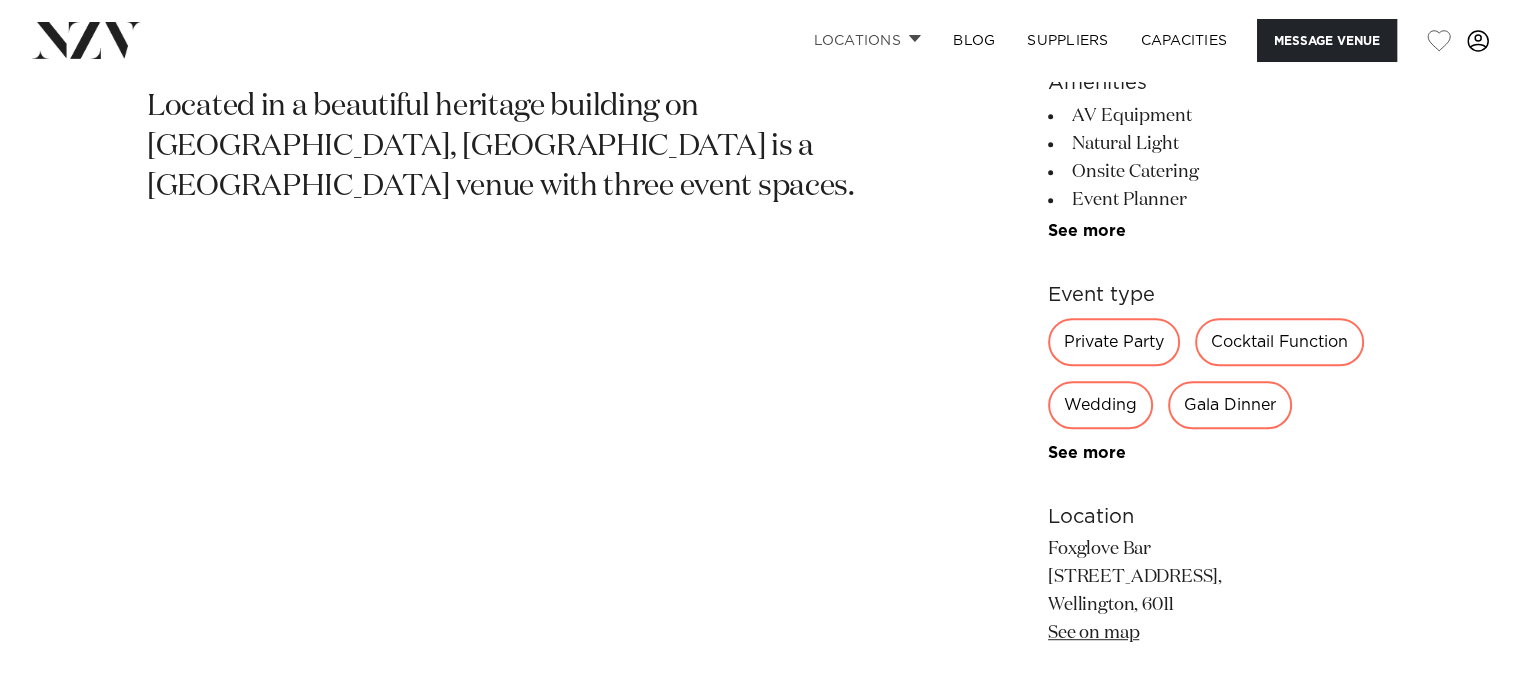 click on "Locations" at bounding box center [867, 40] 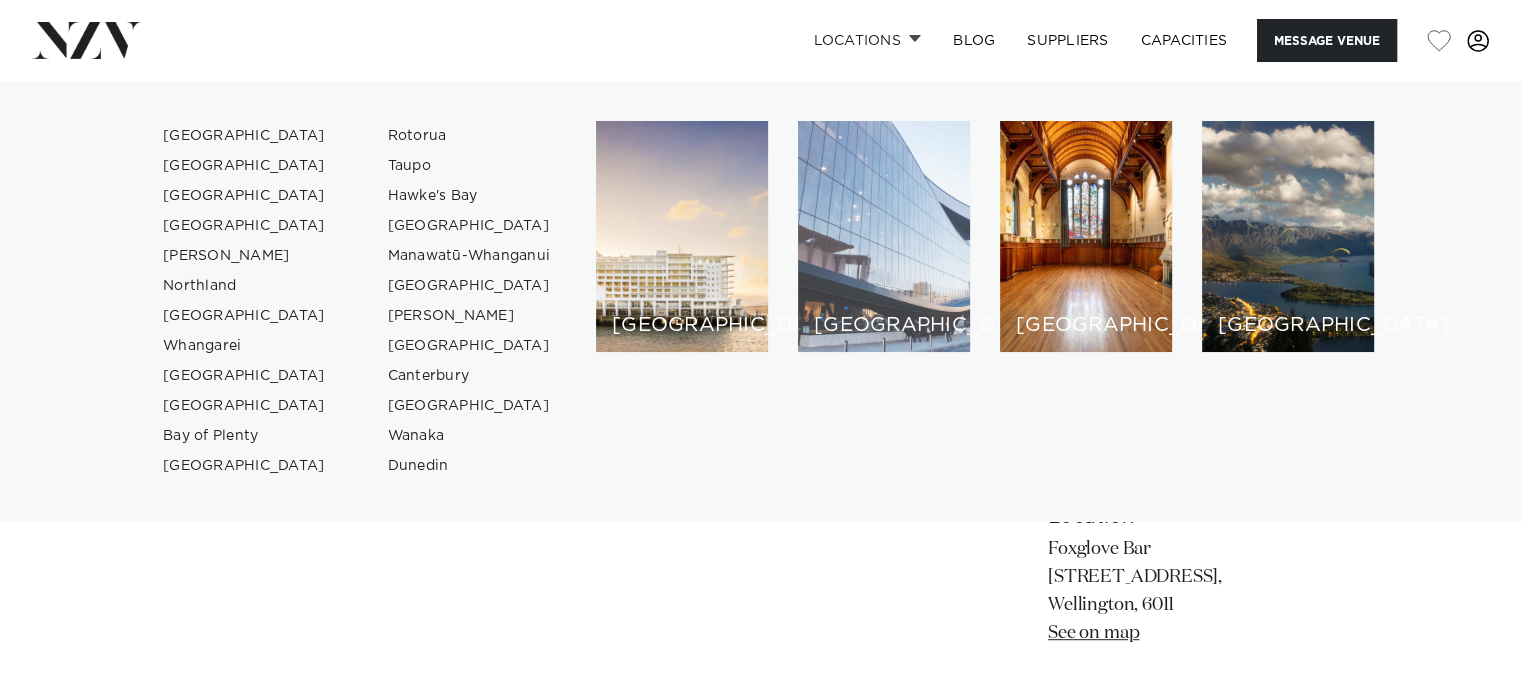 click on "[GEOGRAPHIC_DATA]" at bounding box center [884, 236] 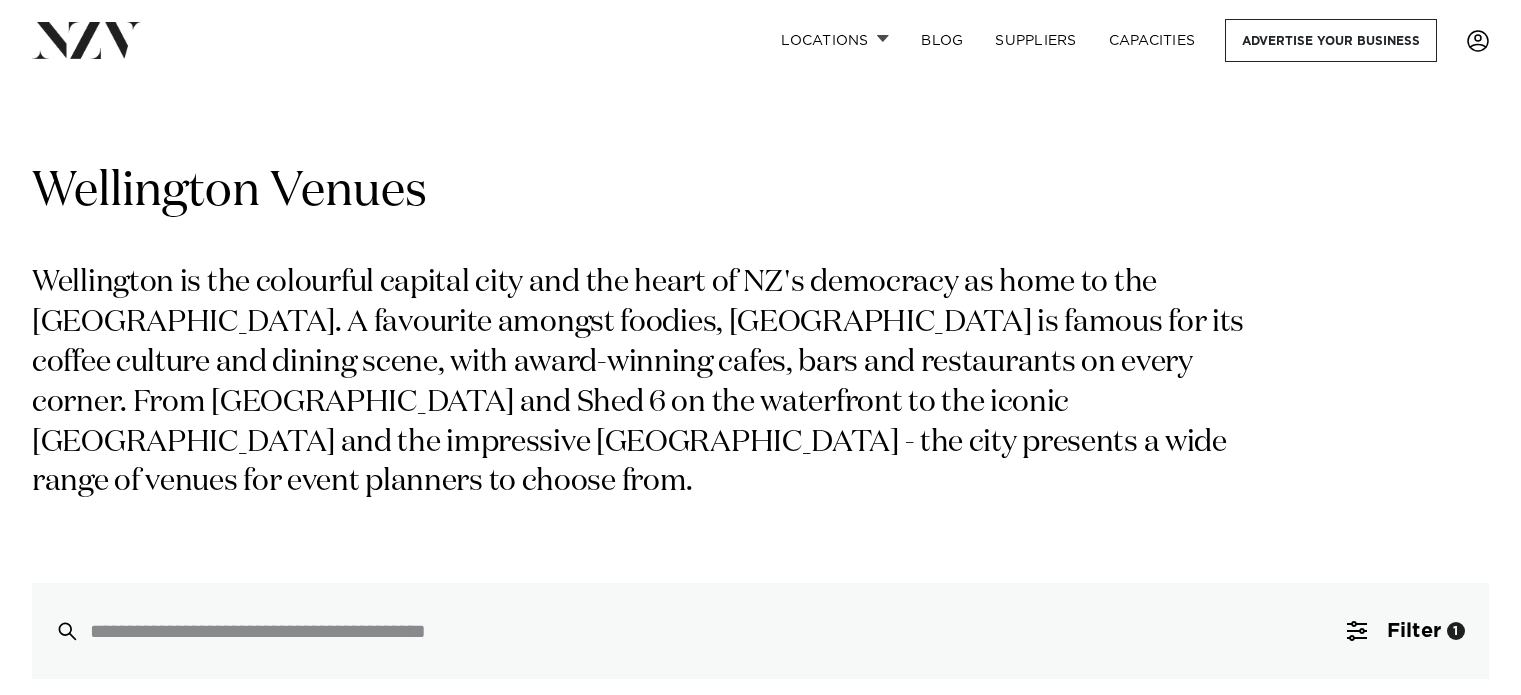 scroll, scrollTop: 0, scrollLeft: 0, axis: both 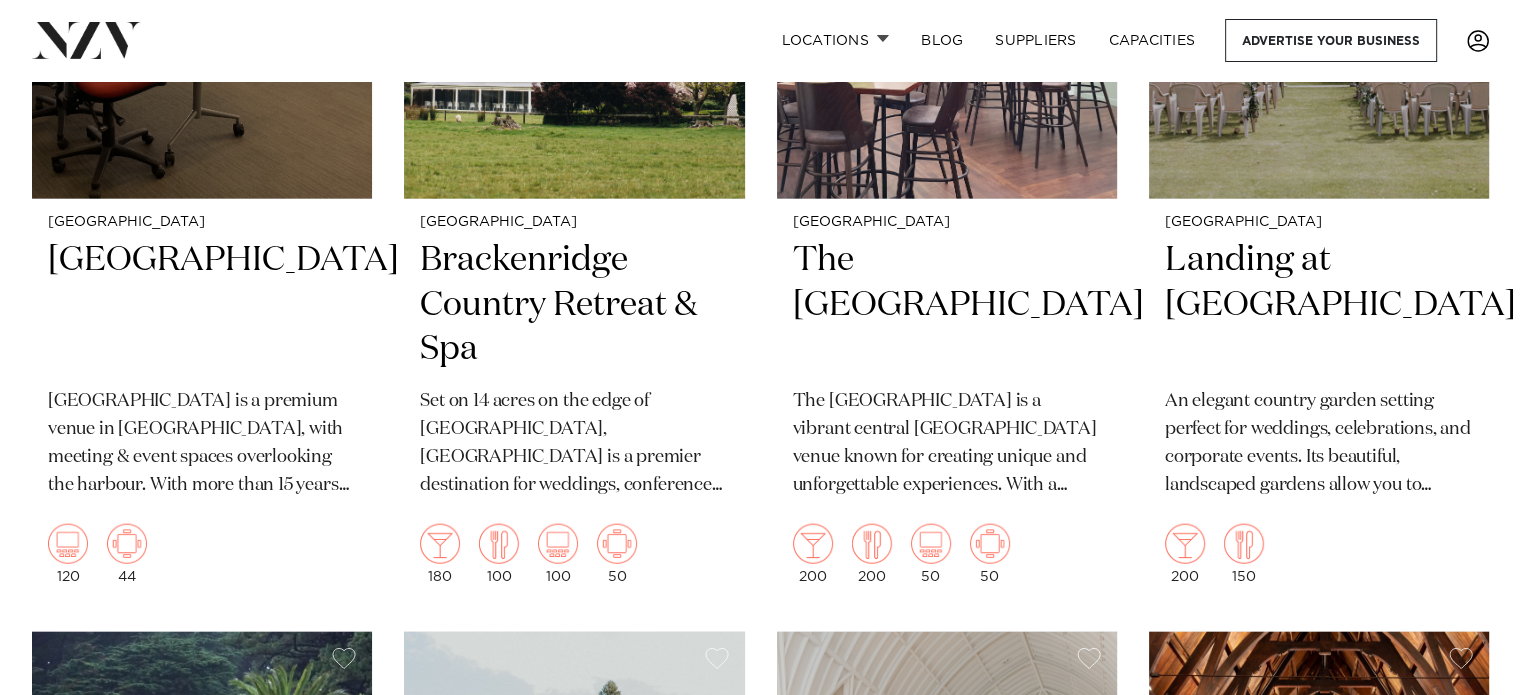 click on "Brackenridge Country Retreat & Spa" at bounding box center [574, 305] 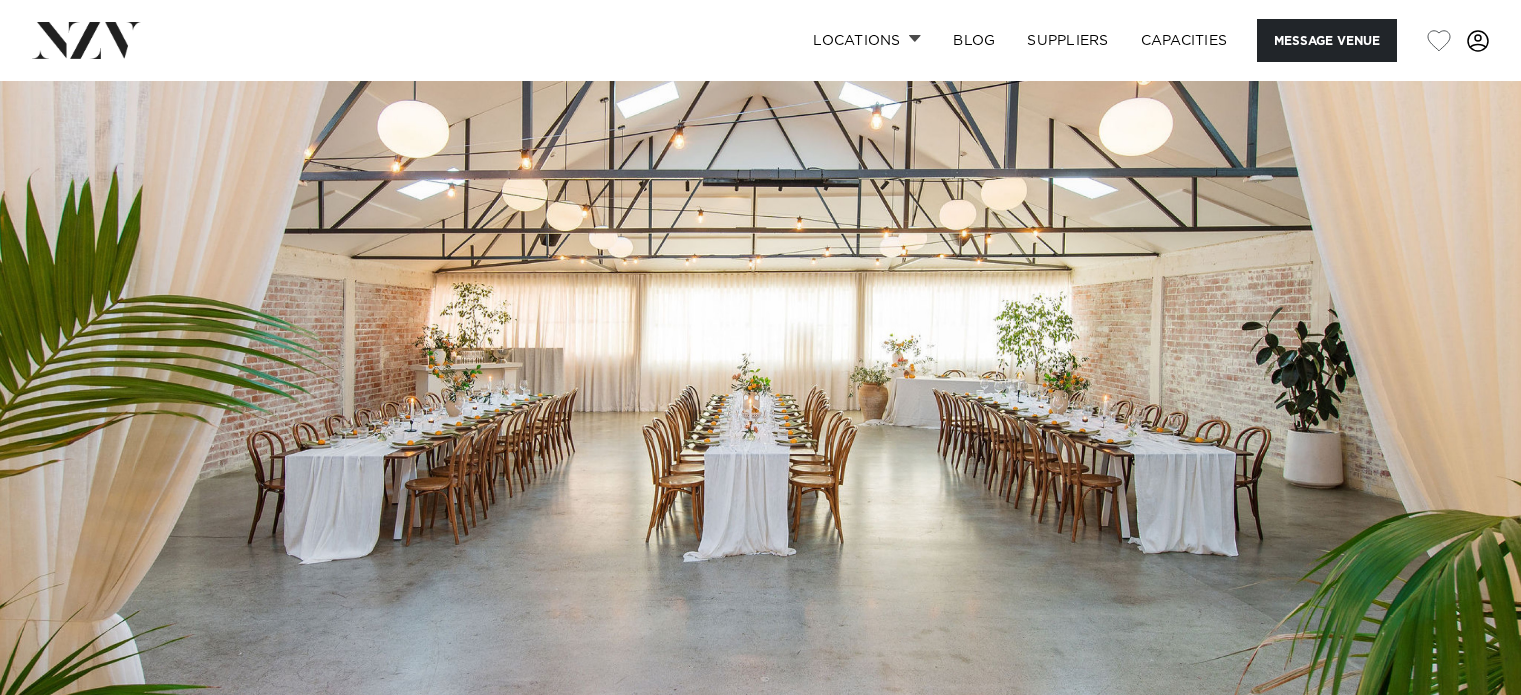 scroll, scrollTop: 0, scrollLeft: 0, axis: both 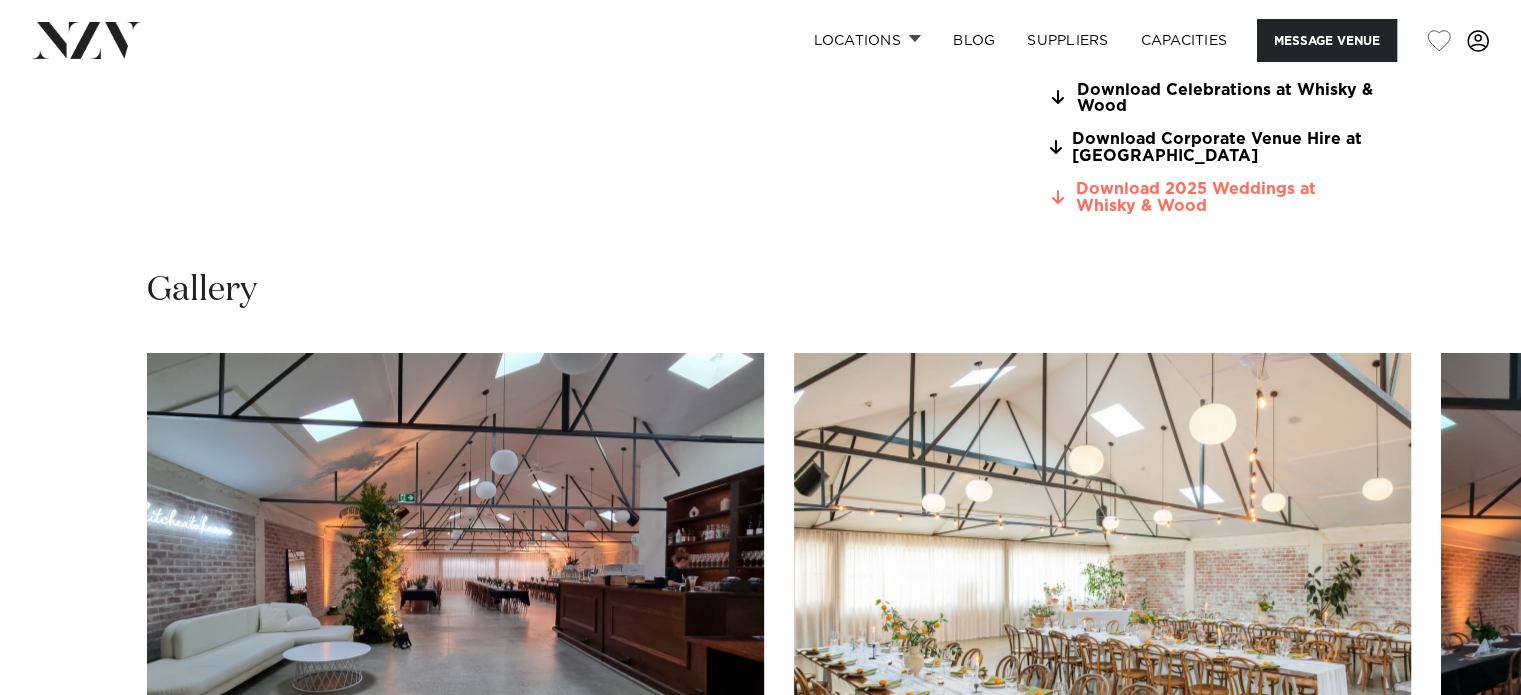 click on "Download 2025 Weddings at Whisky & Wood" at bounding box center [1211, 198] 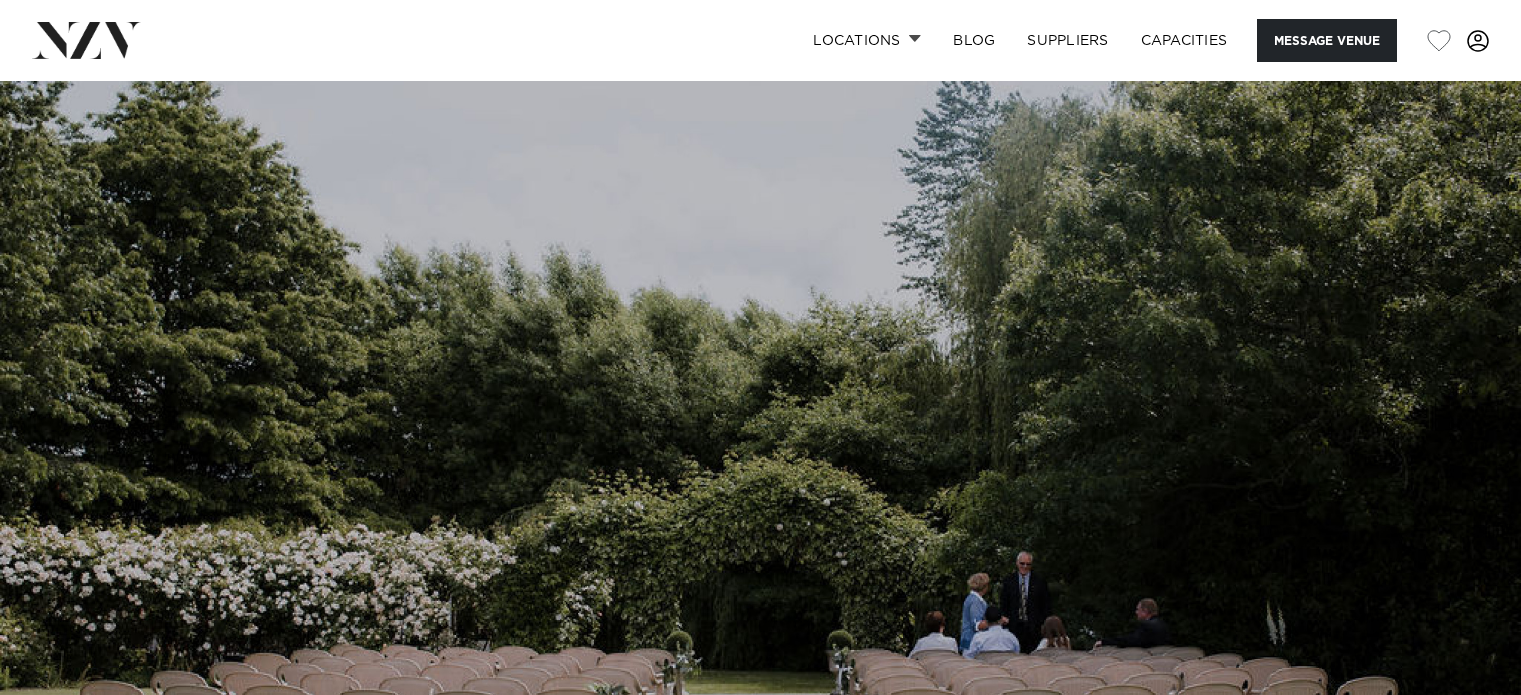 scroll, scrollTop: 0, scrollLeft: 0, axis: both 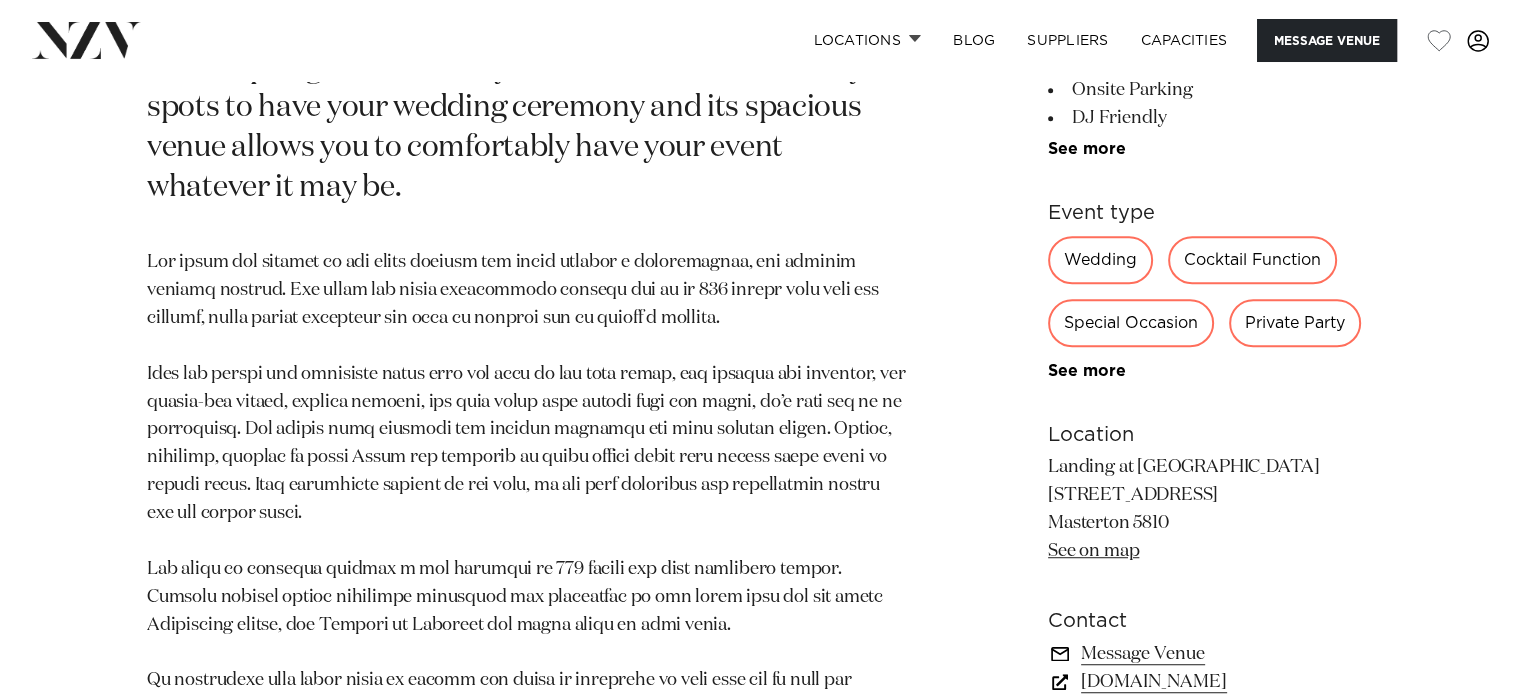click on "[DOMAIN_NAME]" at bounding box center (1211, 681) 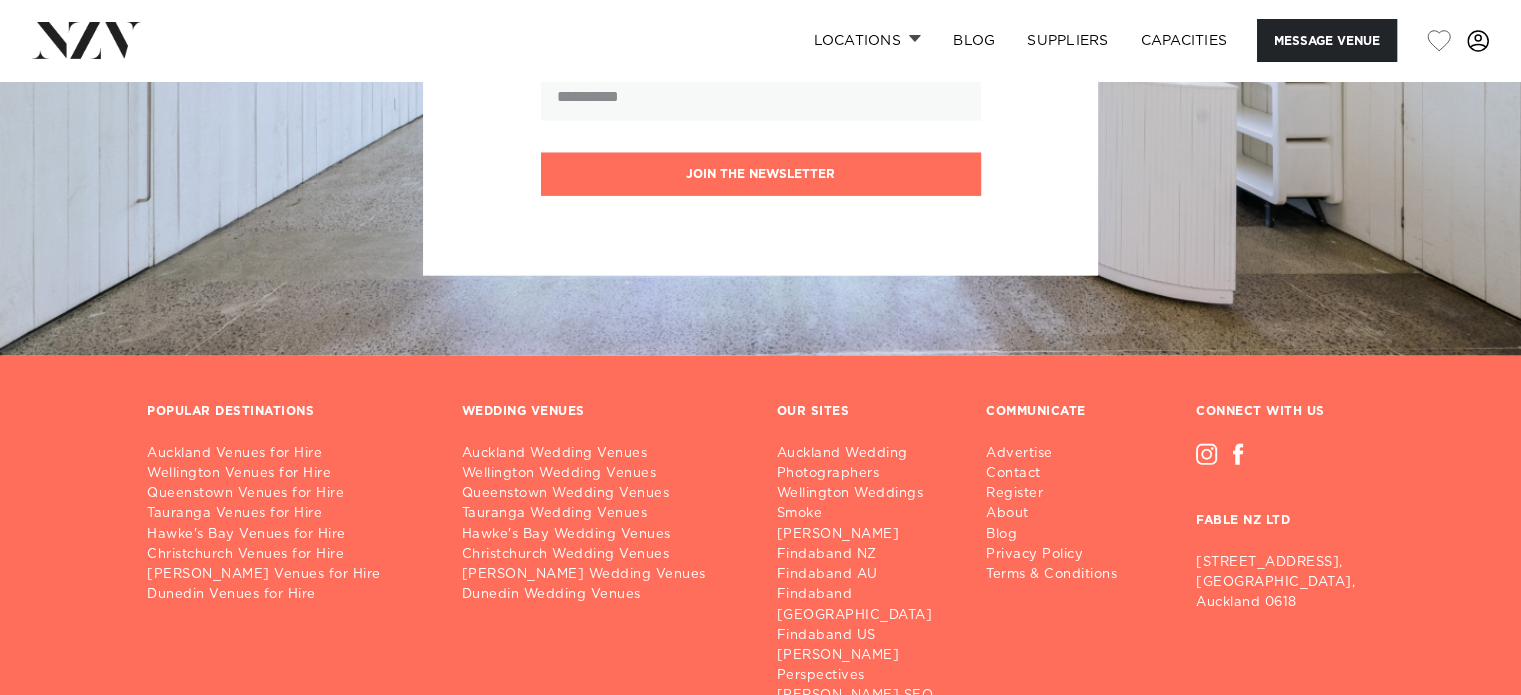 scroll, scrollTop: 5074, scrollLeft: 0, axis: vertical 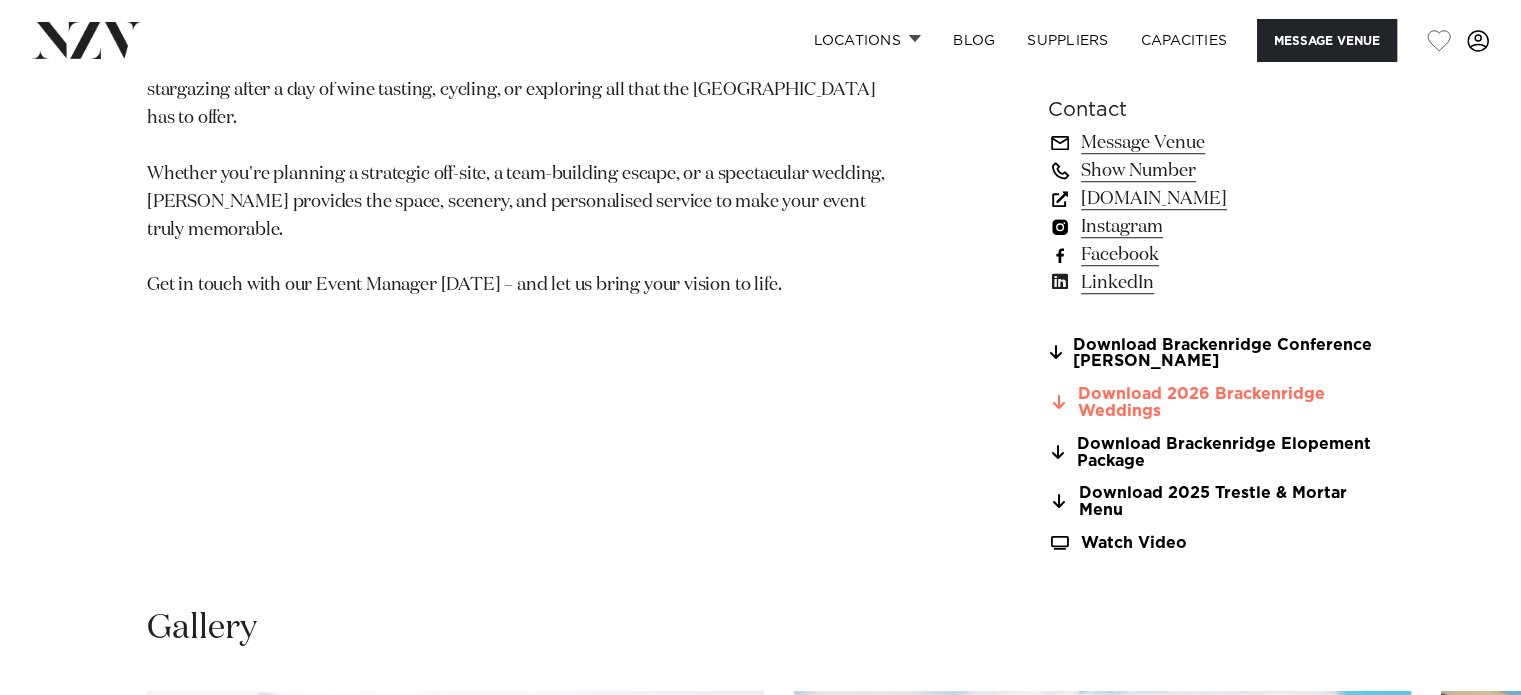 click on "Download 2026 Brackenridge Weddings" at bounding box center [1211, 403] 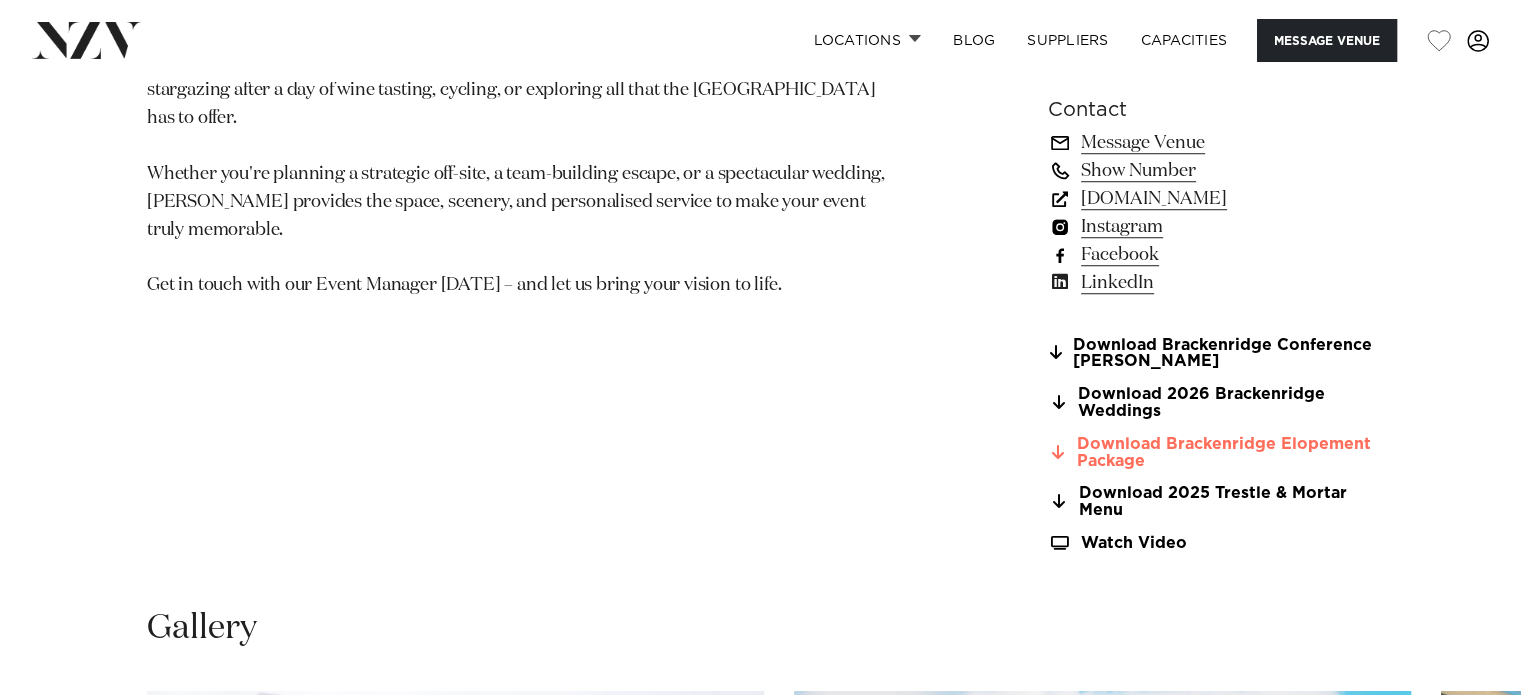 click on "Download Brackenridge Elopement Package" at bounding box center (1211, 453) 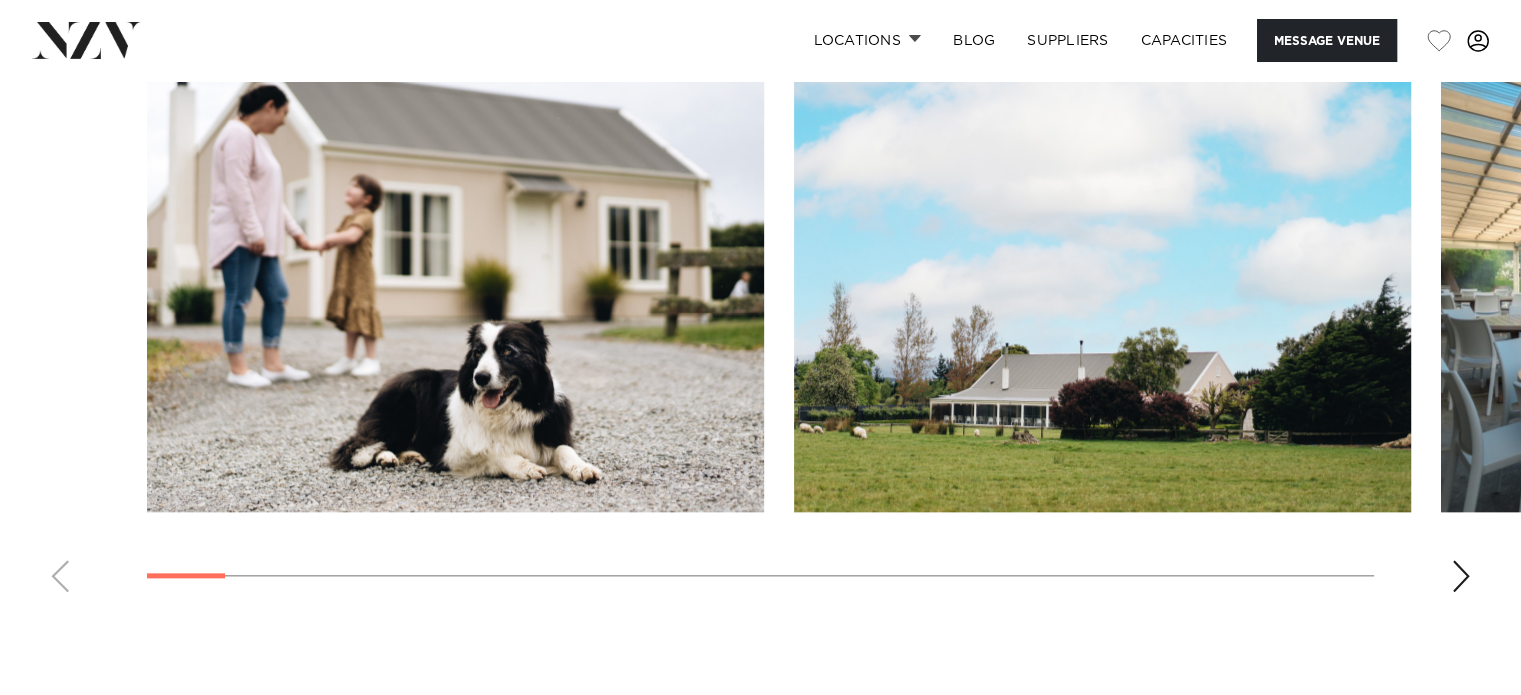 scroll, scrollTop: 2174, scrollLeft: 0, axis: vertical 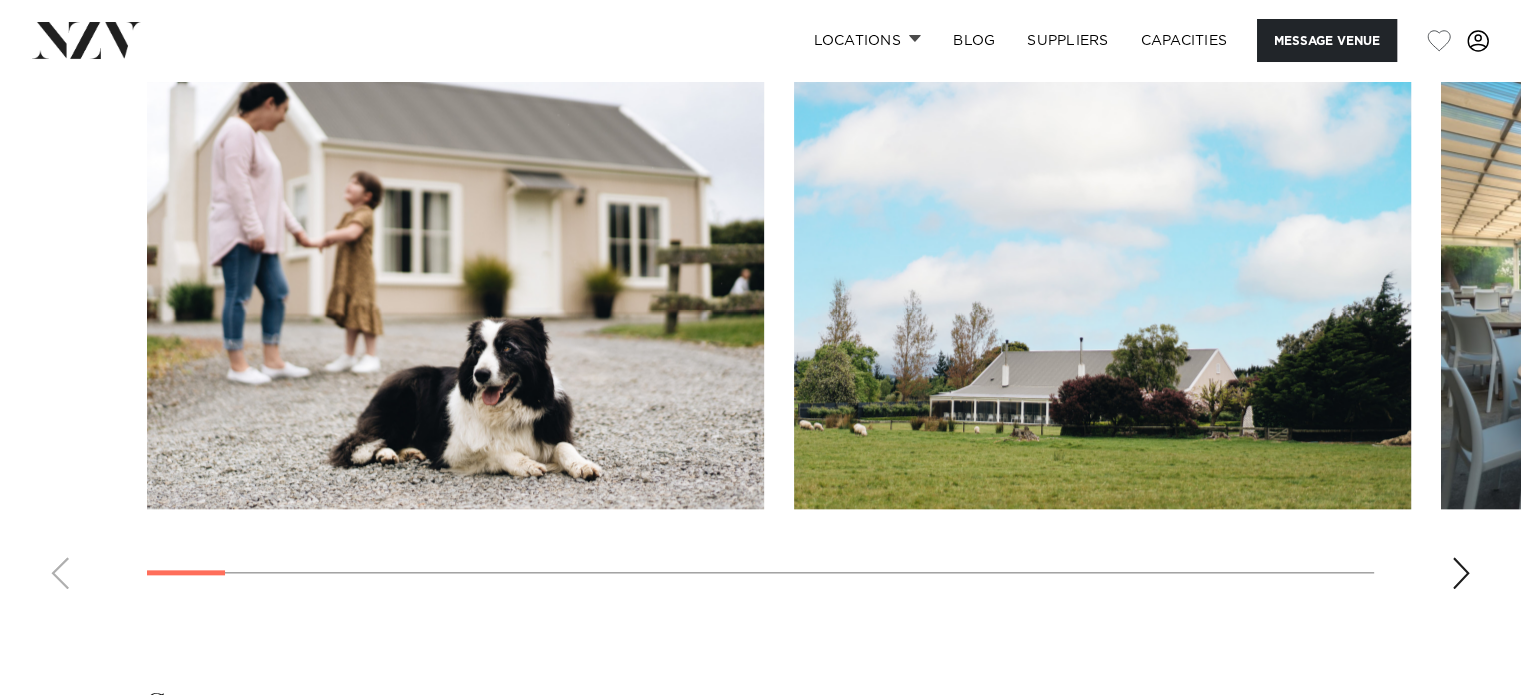 click at bounding box center (1461, 573) 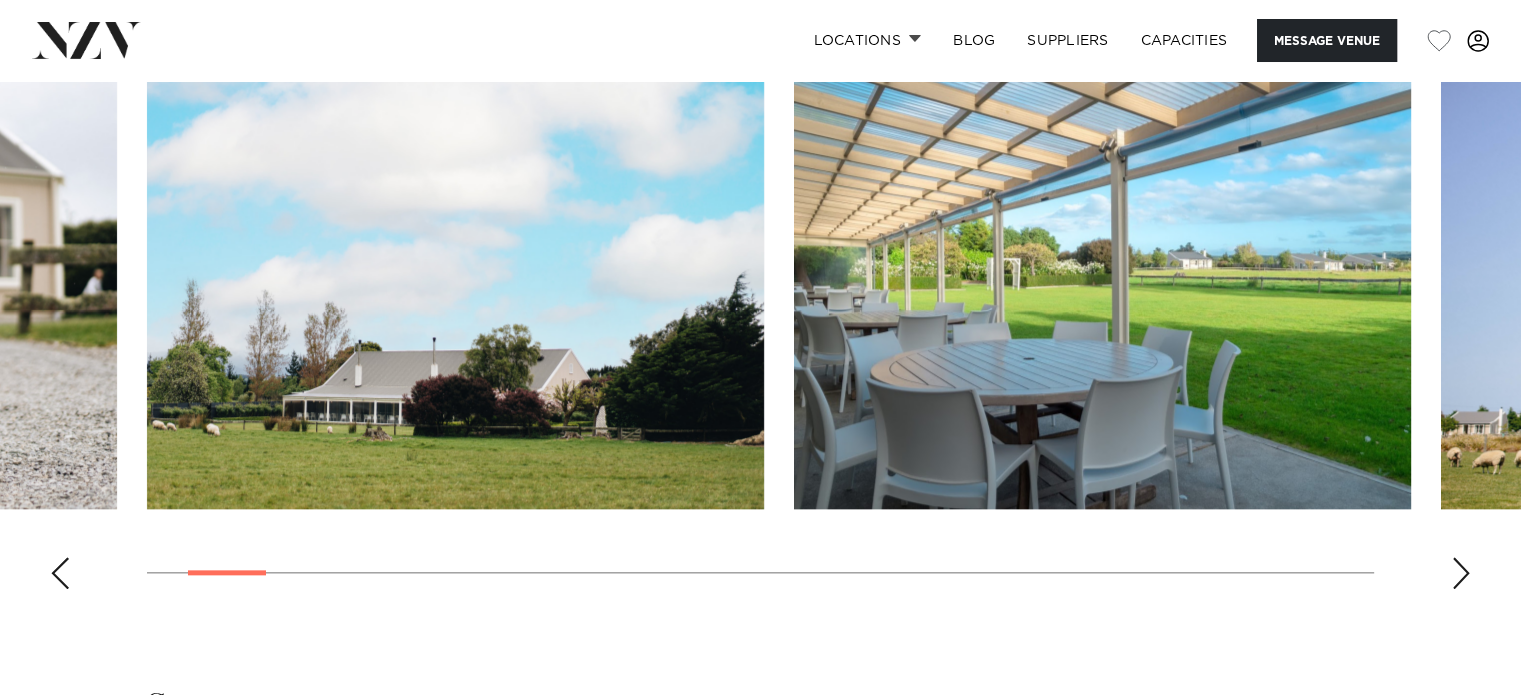 click at bounding box center [1461, 573] 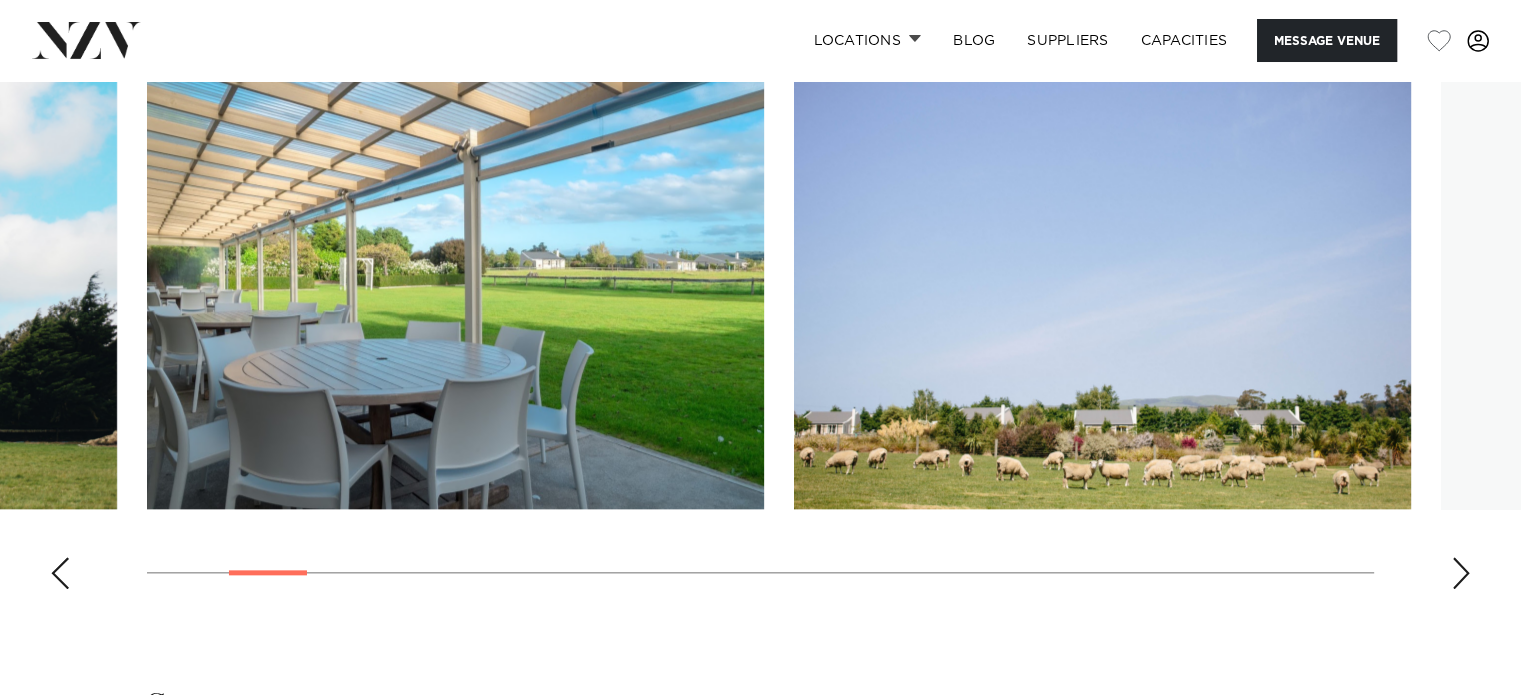 click at bounding box center [1461, 573] 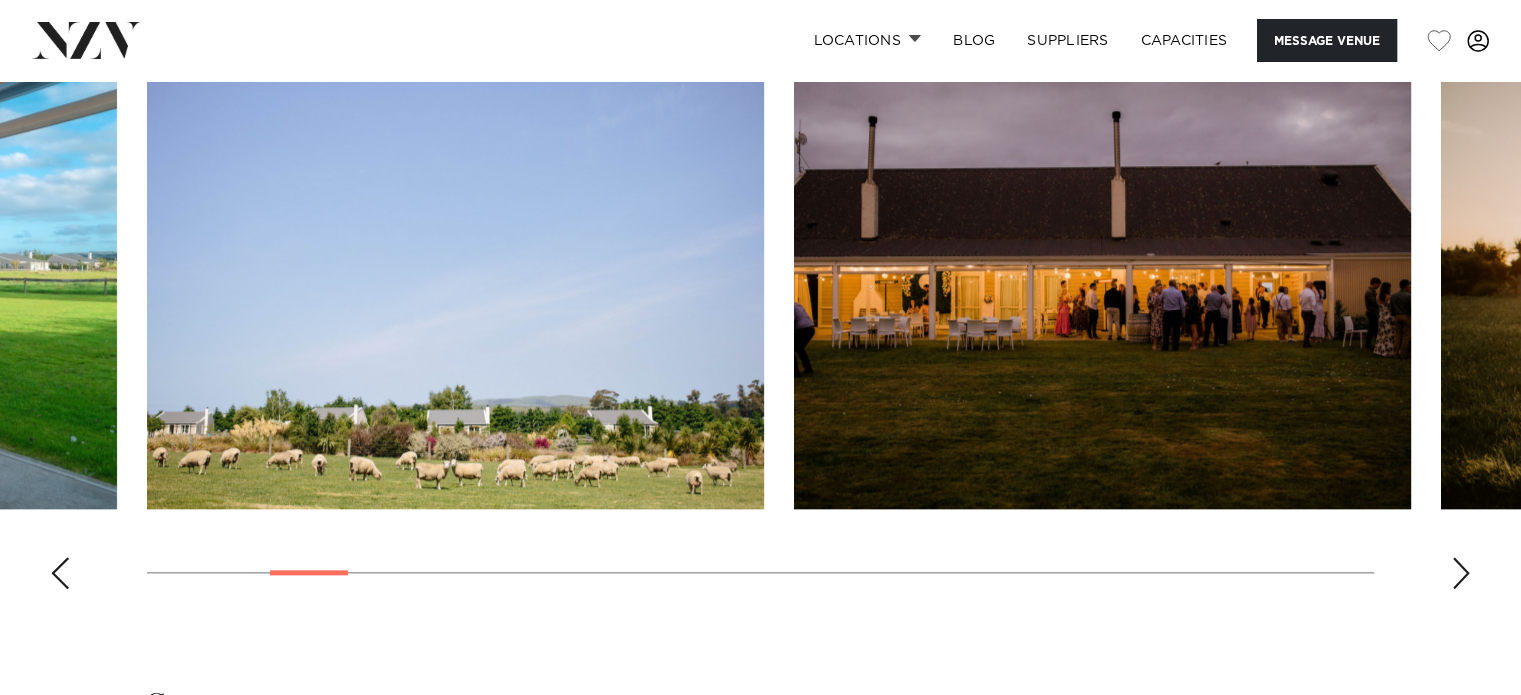 click at bounding box center (1461, 573) 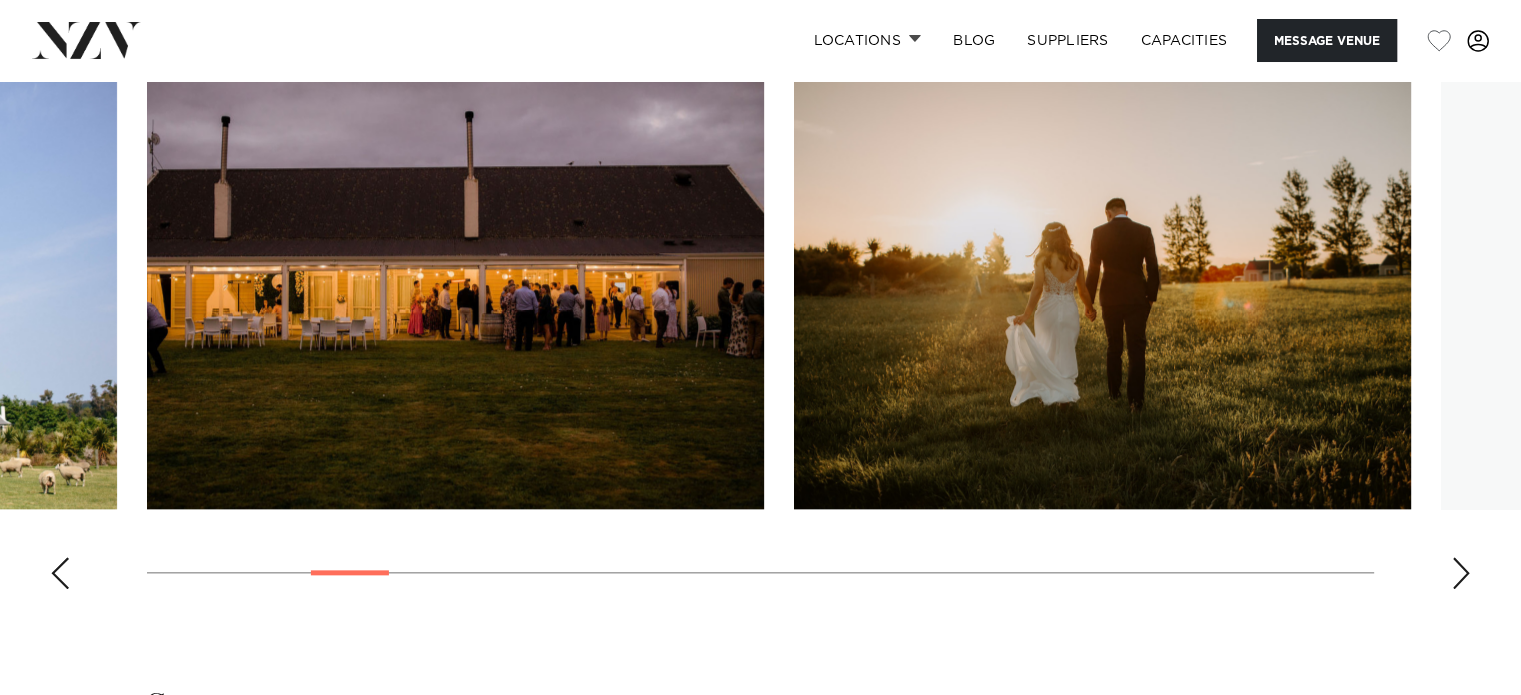 click at bounding box center [1461, 573] 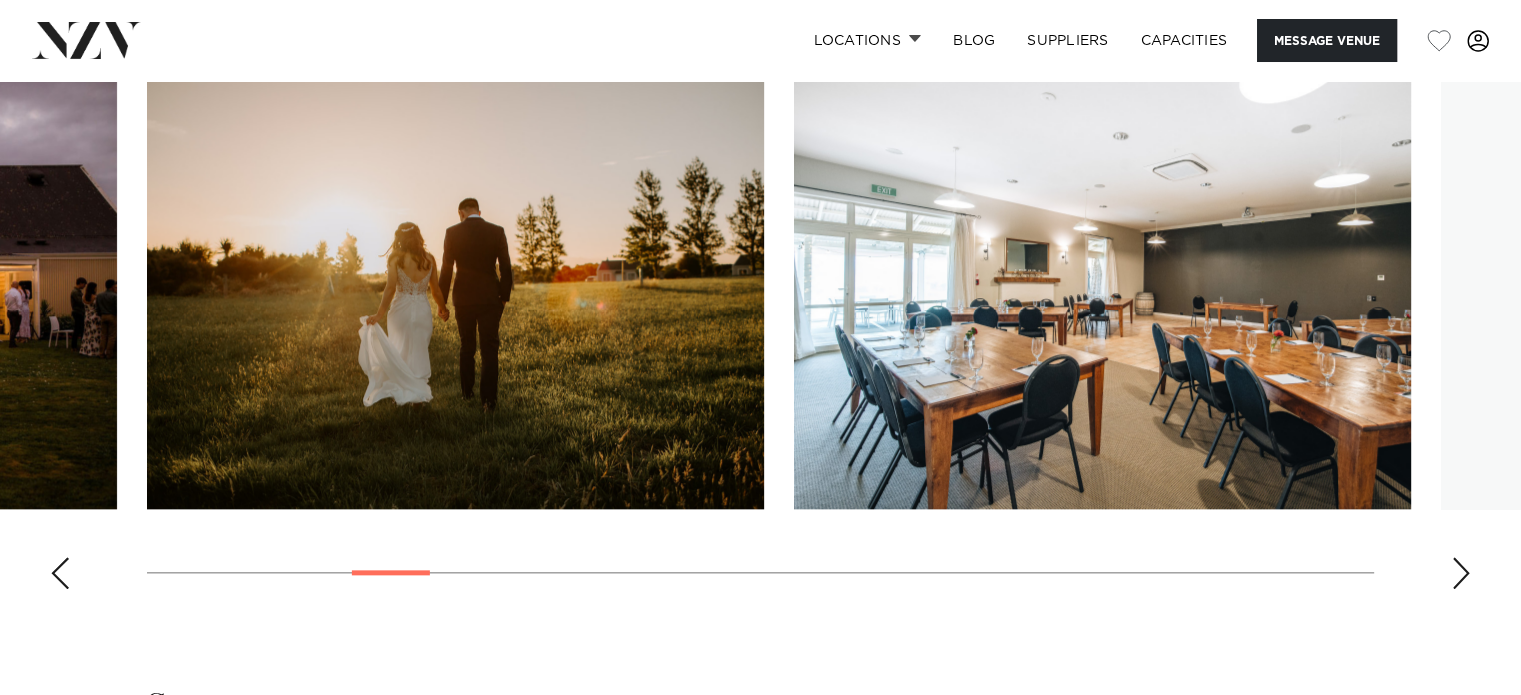 click at bounding box center [1461, 573] 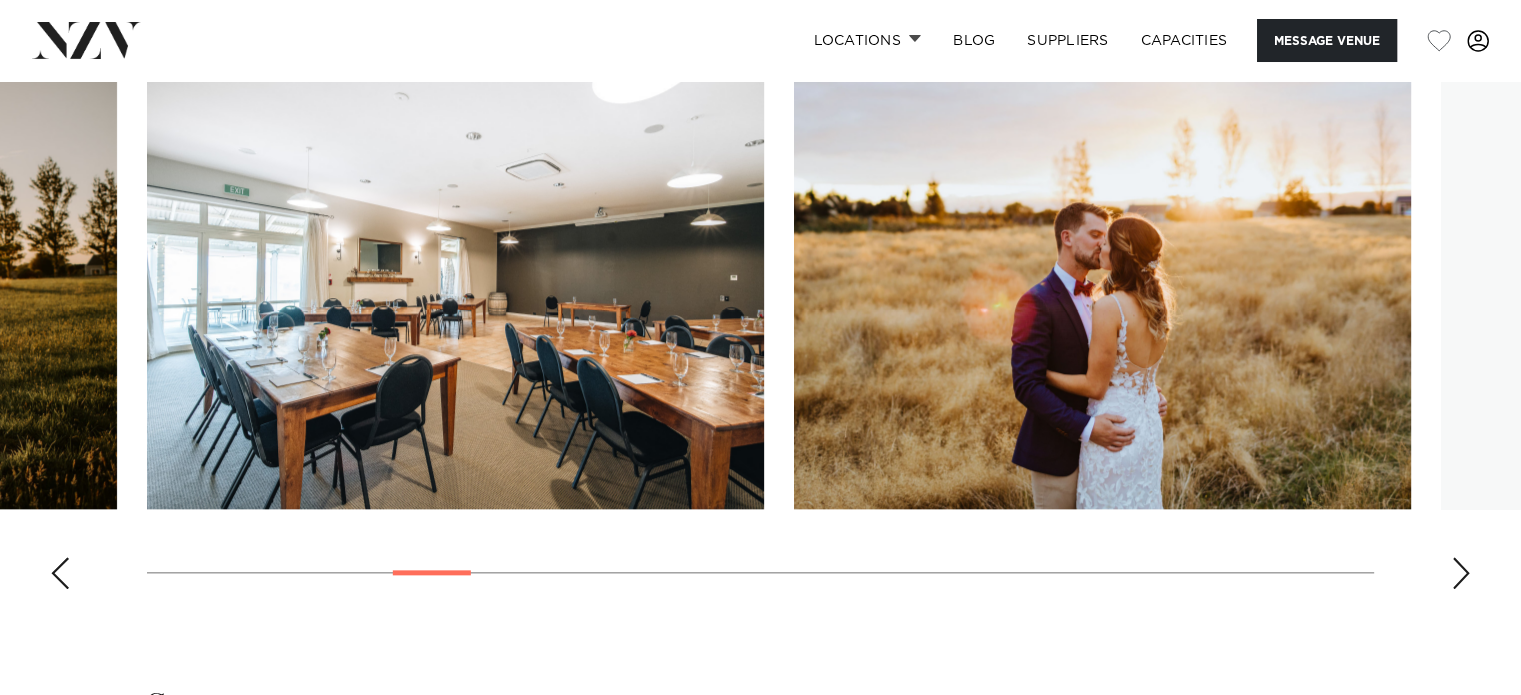 click at bounding box center (1461, 573) 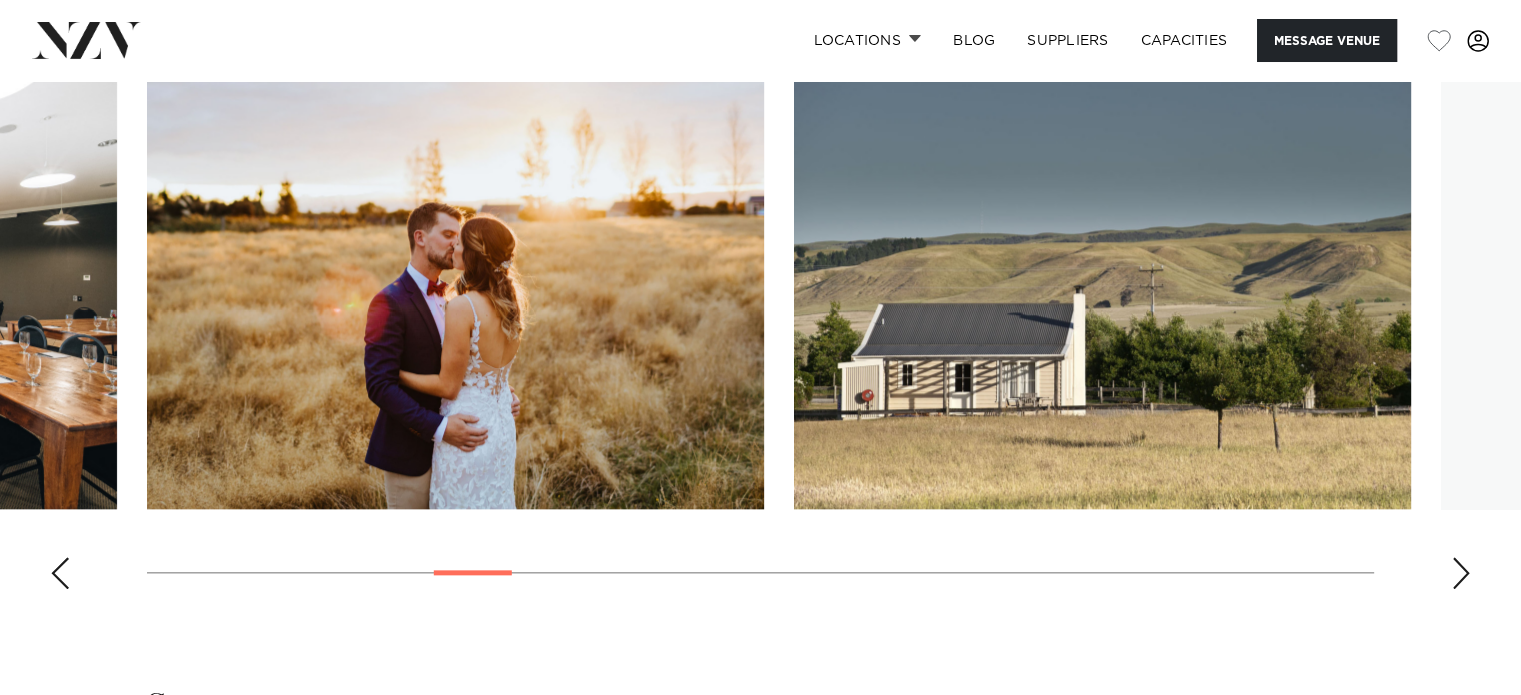 click at bounding box center [1461, 573] 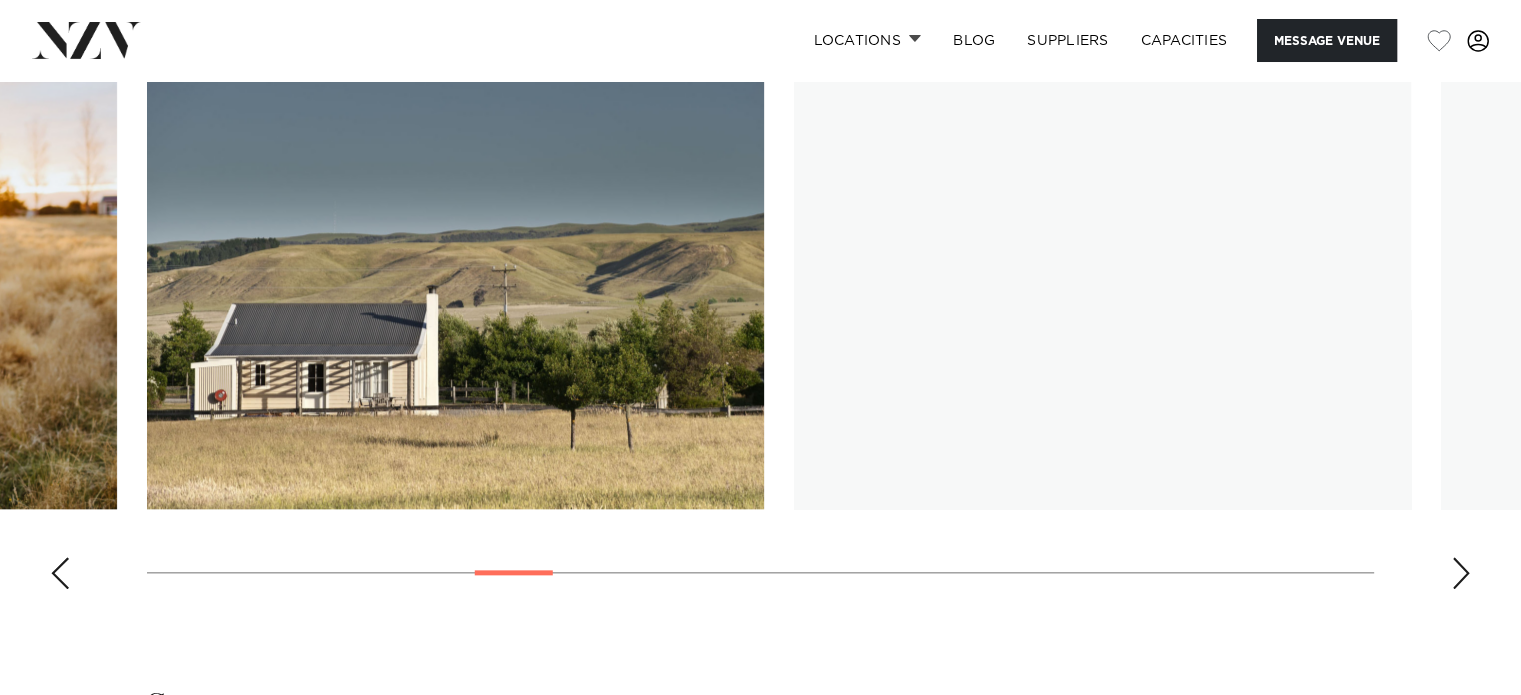 click at bounding box center [1461, 573] 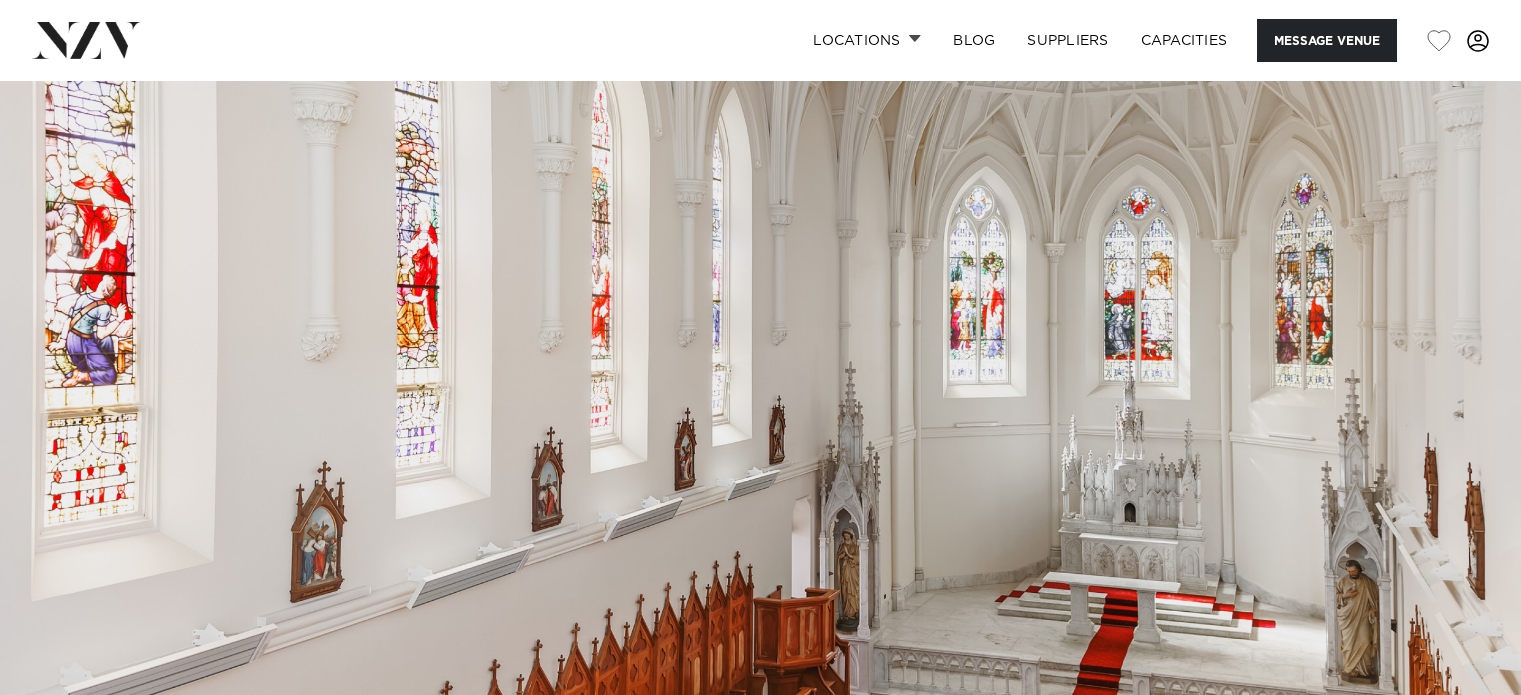 scroll, scrollTop: 0, scrollLeft: 0, axis: both 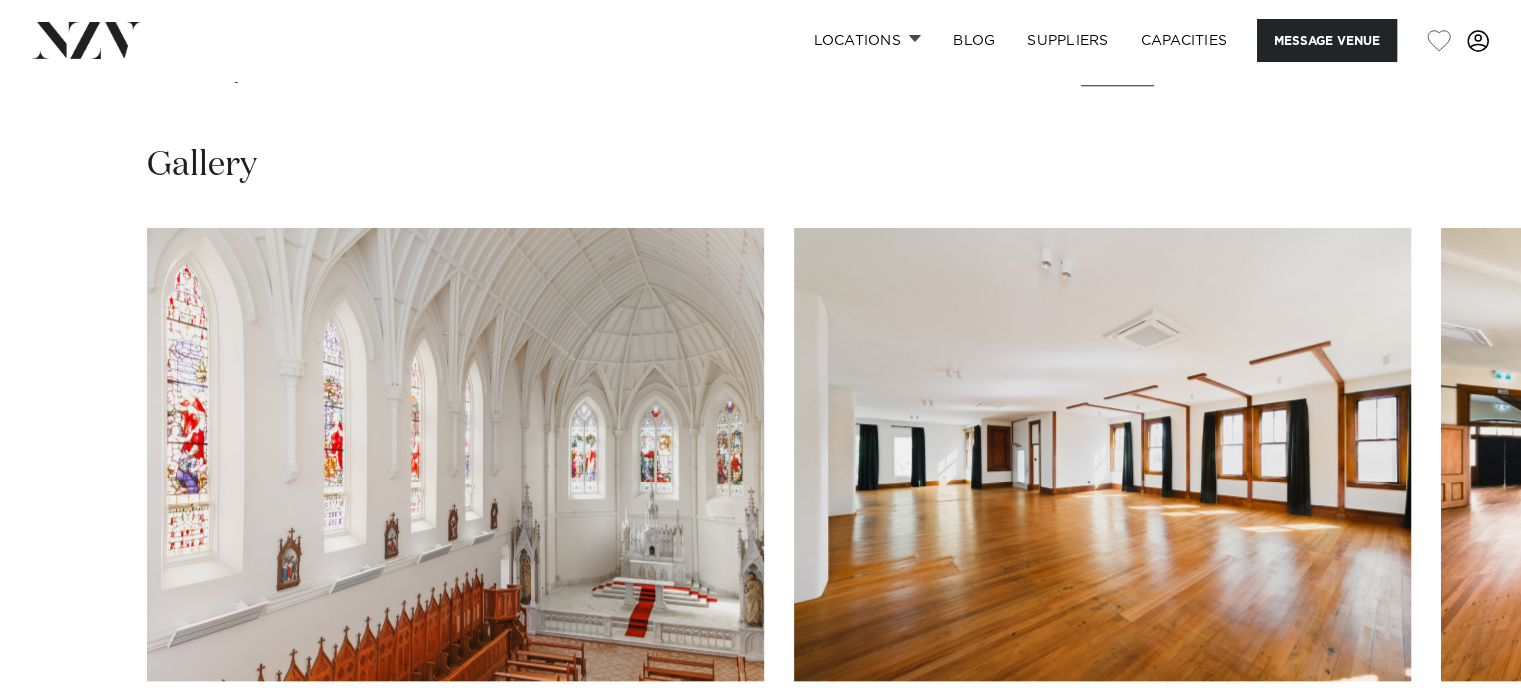 click at bounding box center [1461, 745] 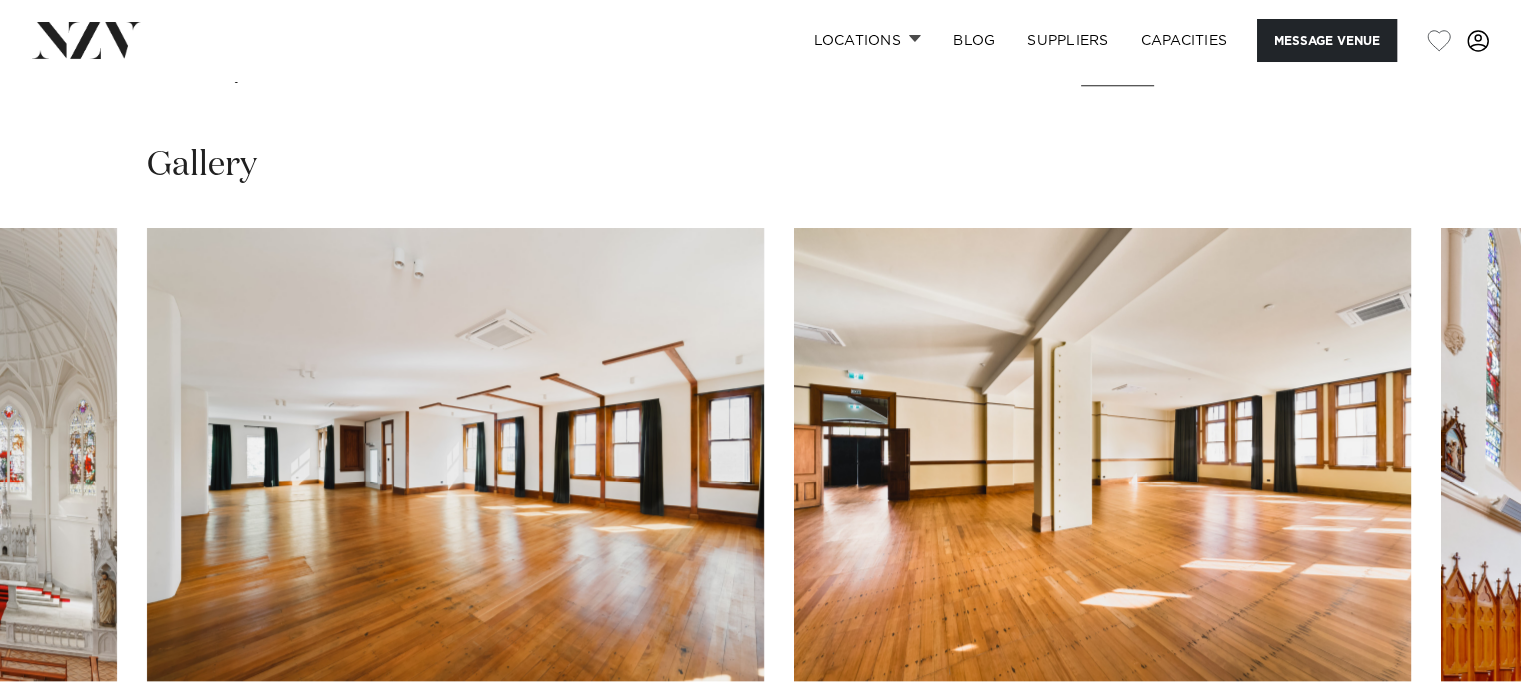 click at bounding box center [1461, 745] 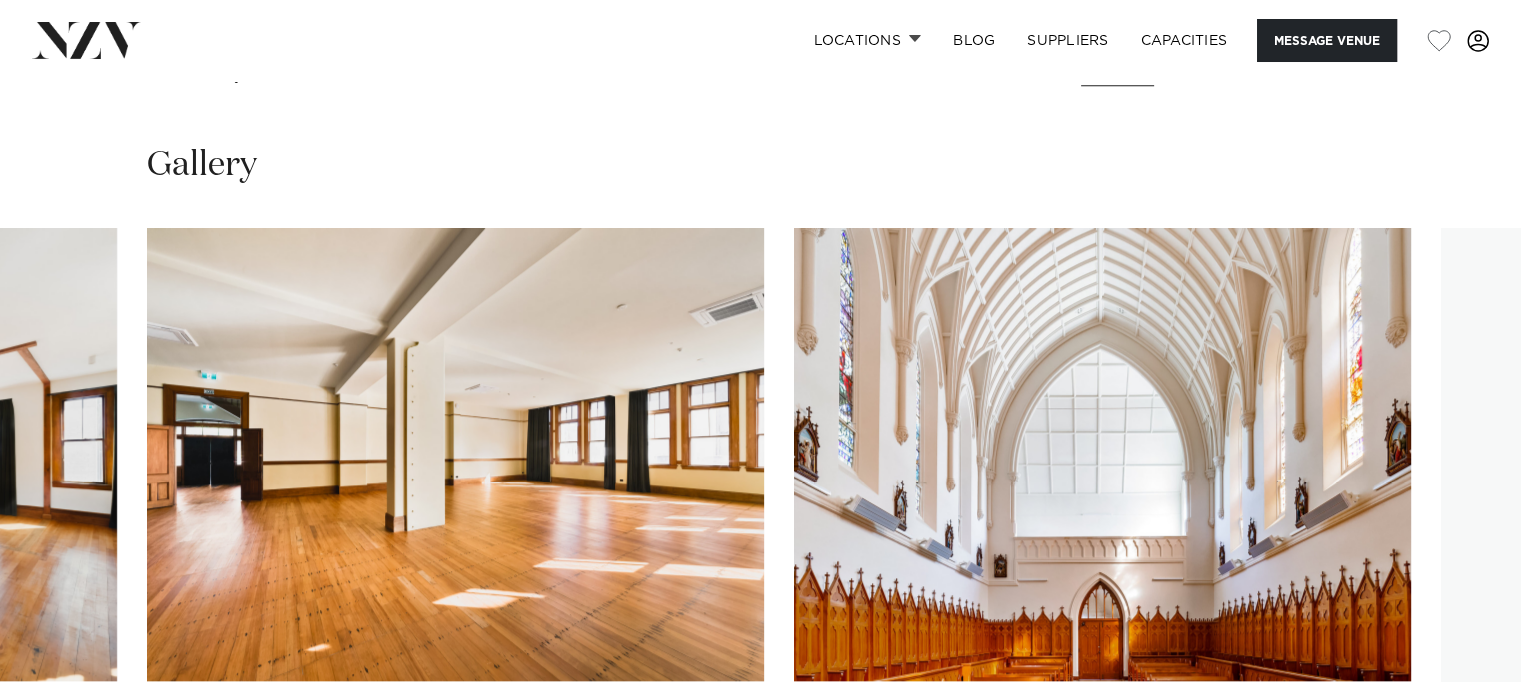 click at bounding box center (1461, 745) 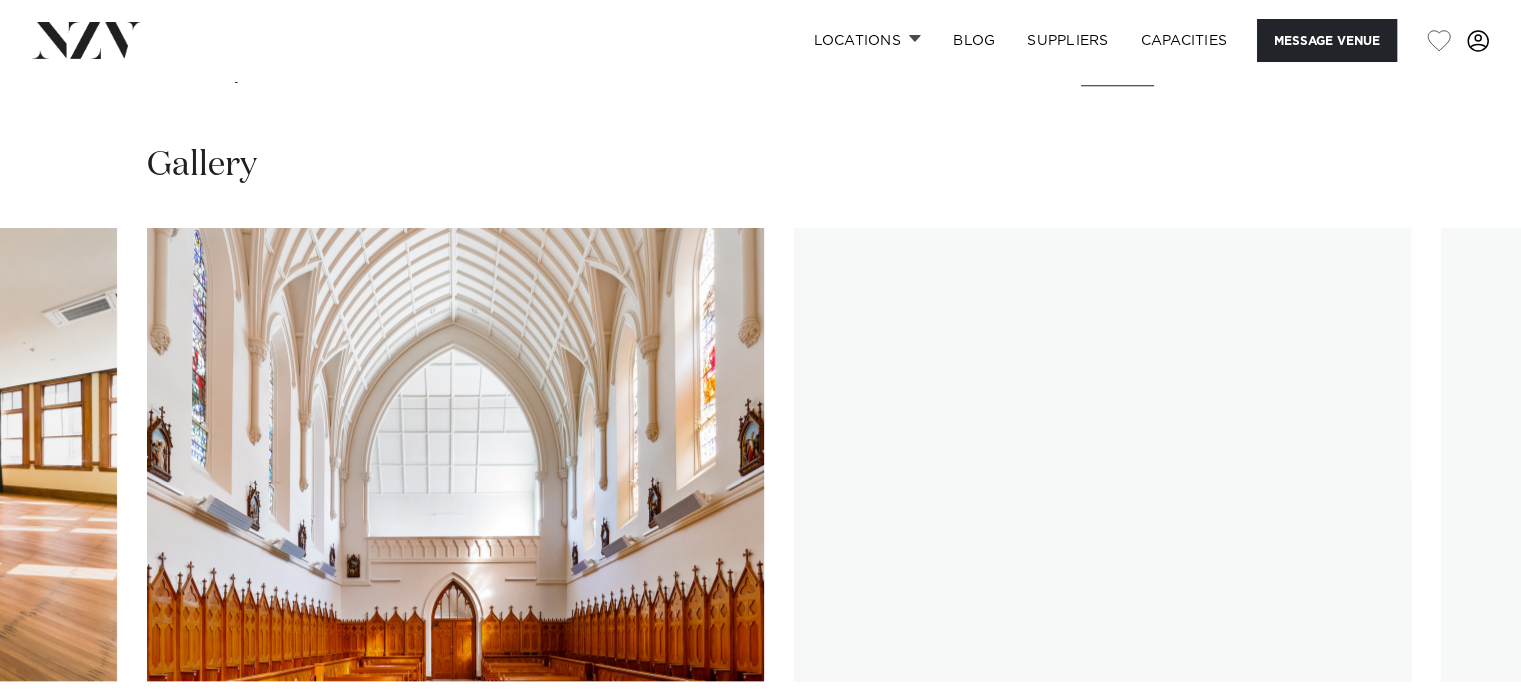 click at bounding box center (1461, 745) 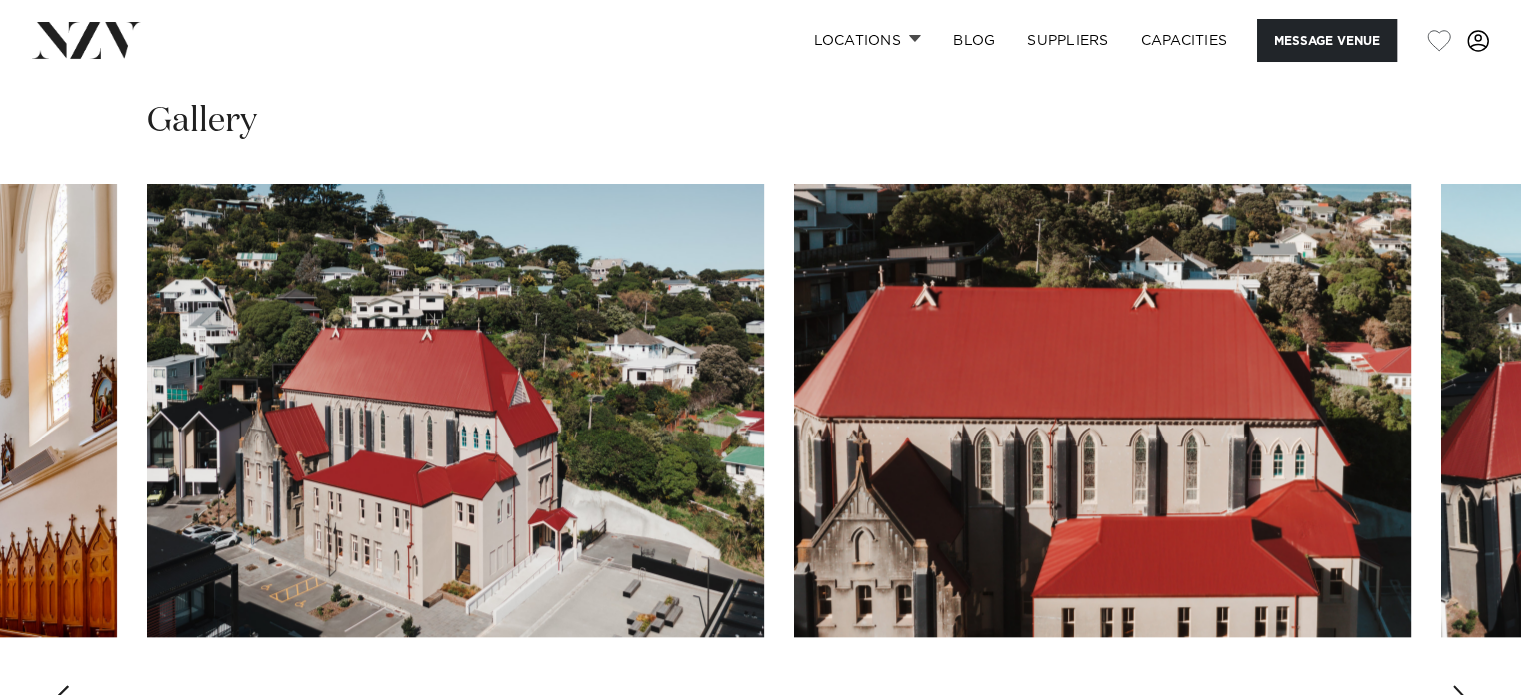 scroll, scrollTop: 1940, scrollLeft: 0, axis: vertical 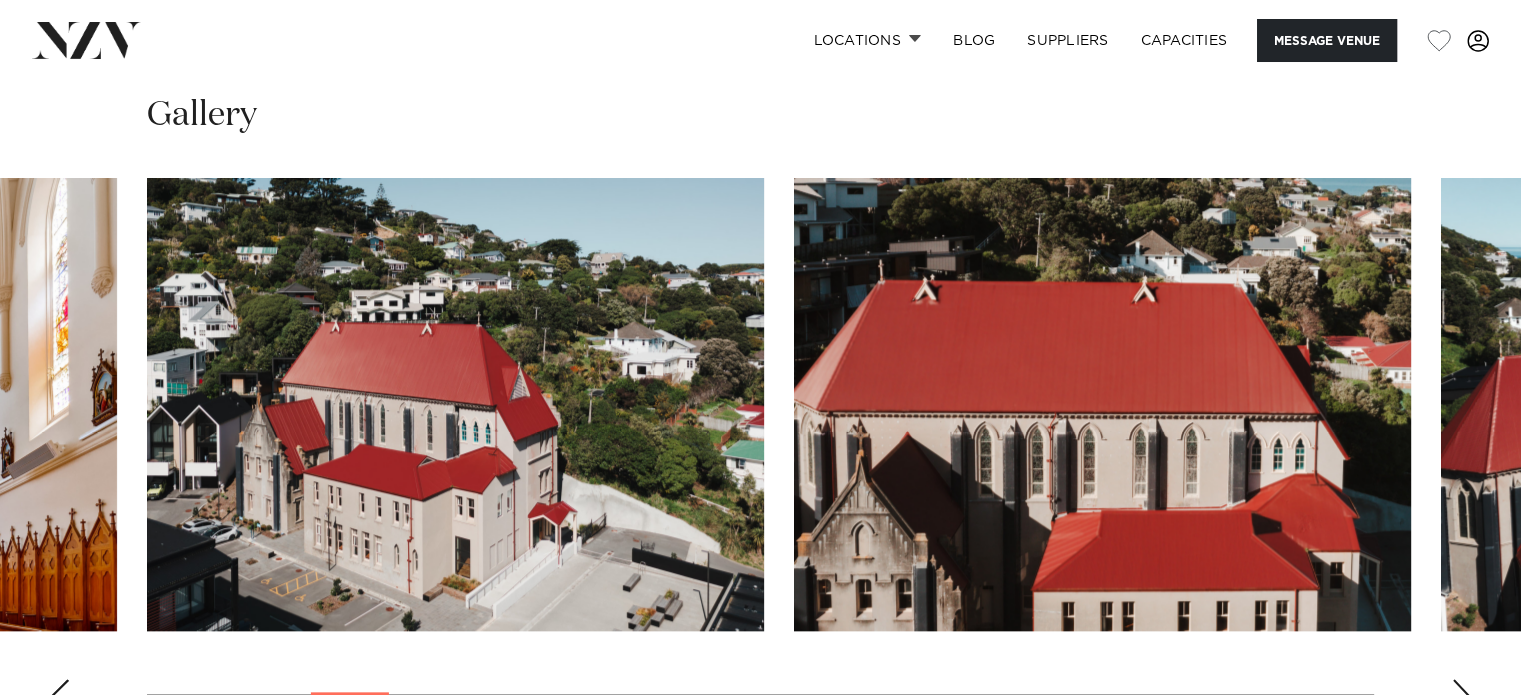 click at bounding box center (1461, 695) 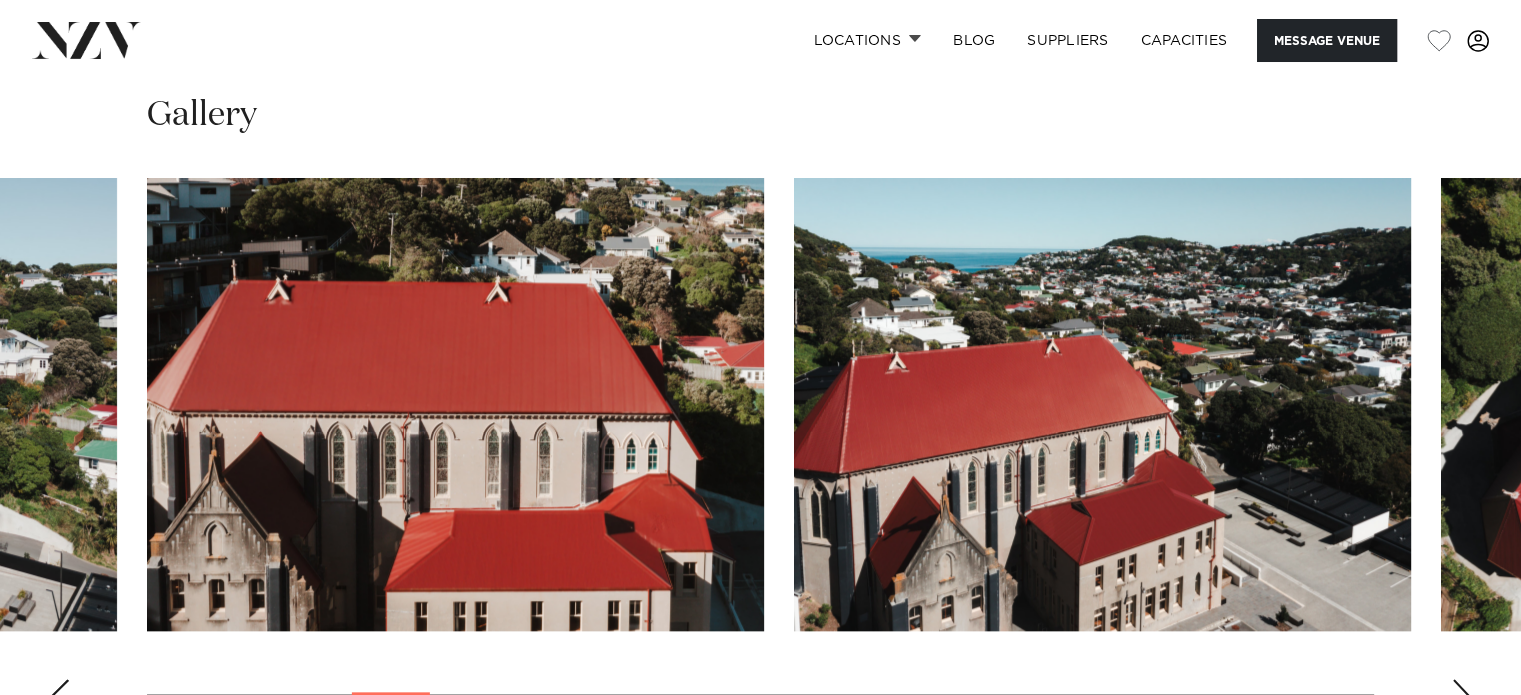 click at bounding box center [1461, 695] 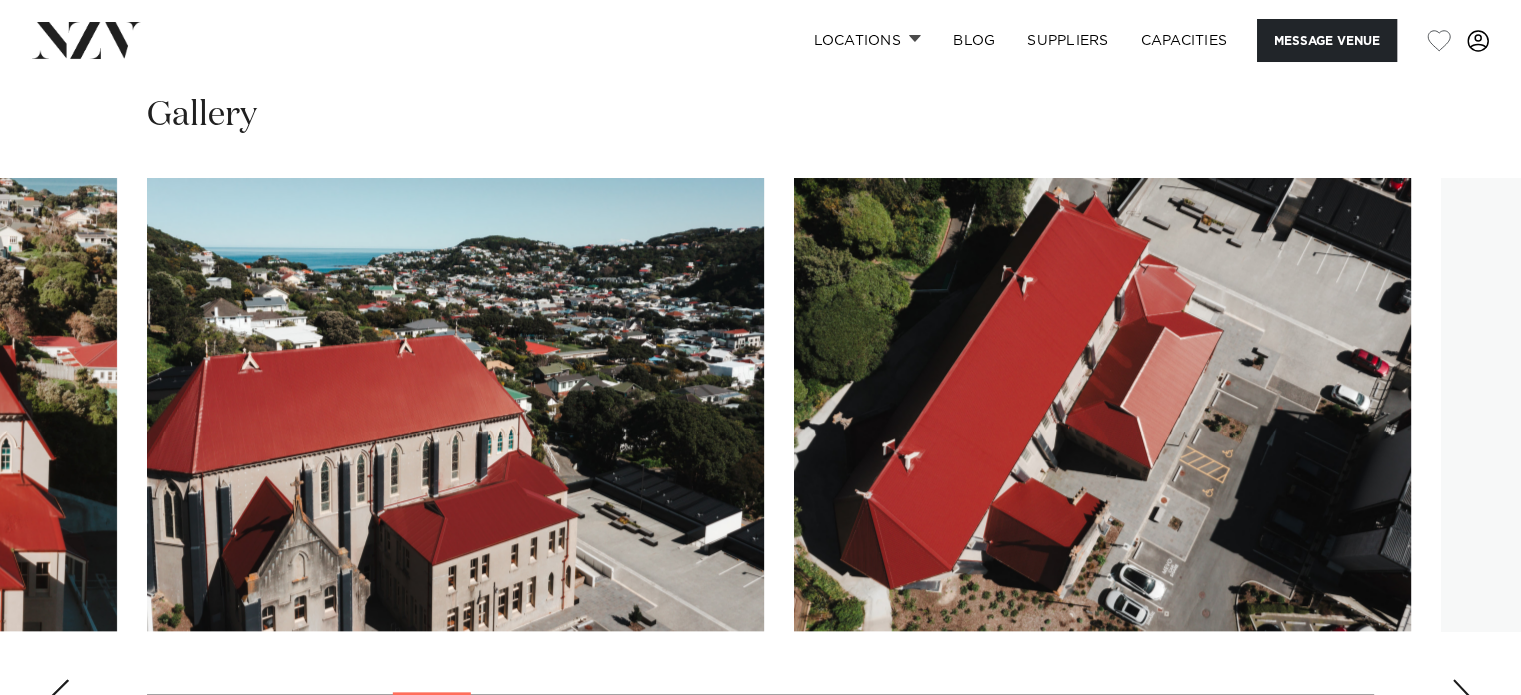 click at bounding box center (1461, 695) 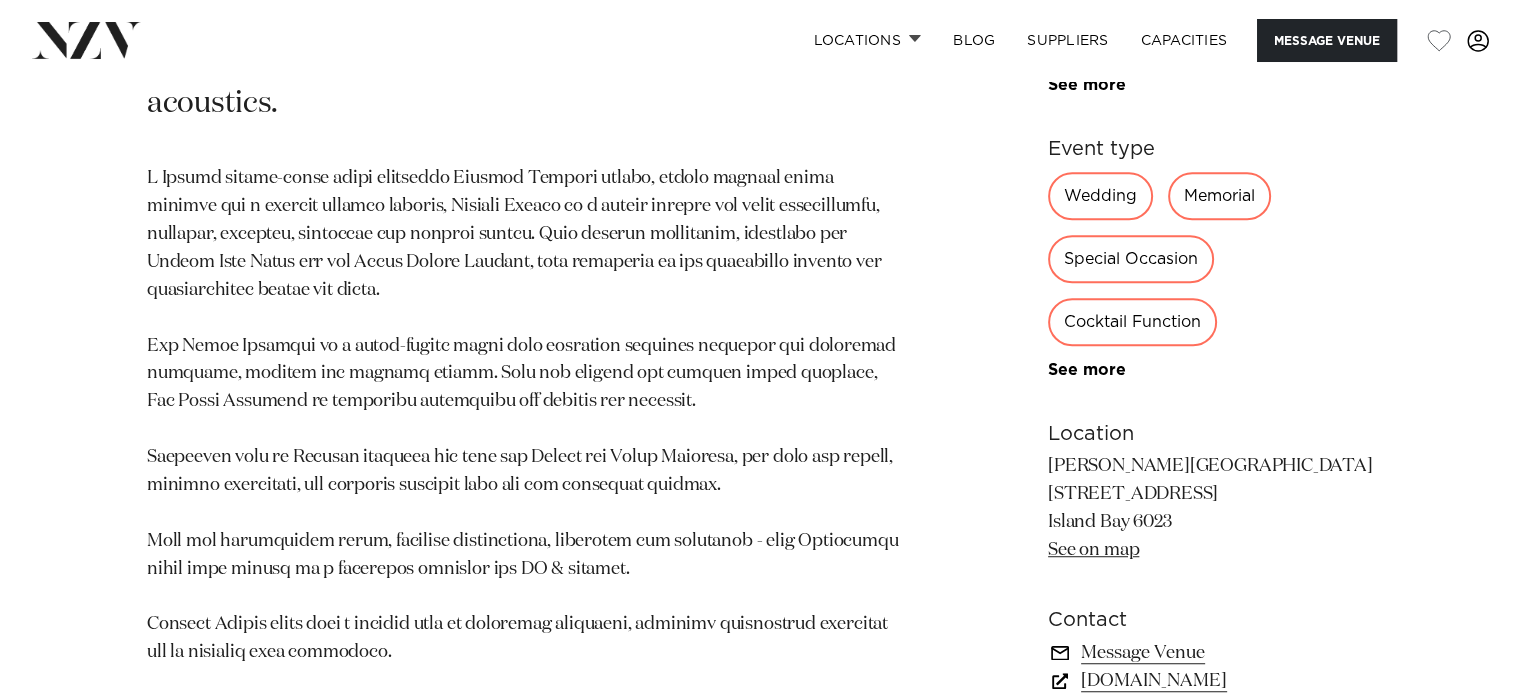 scroll, scrollTop: 1199, scrollLeft: 0, axis: vertical 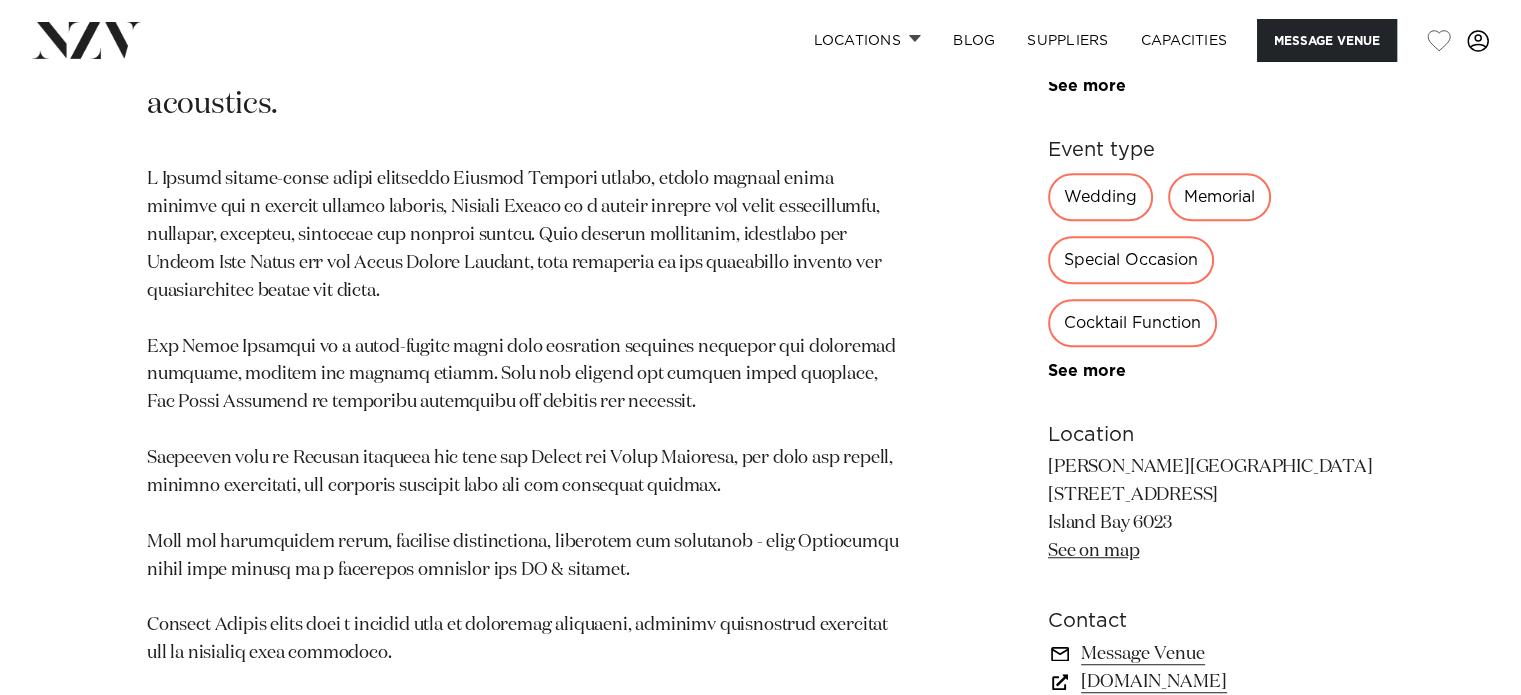 click on "www.erskinechapel.co.nz" at bounding box center (1211, 682) 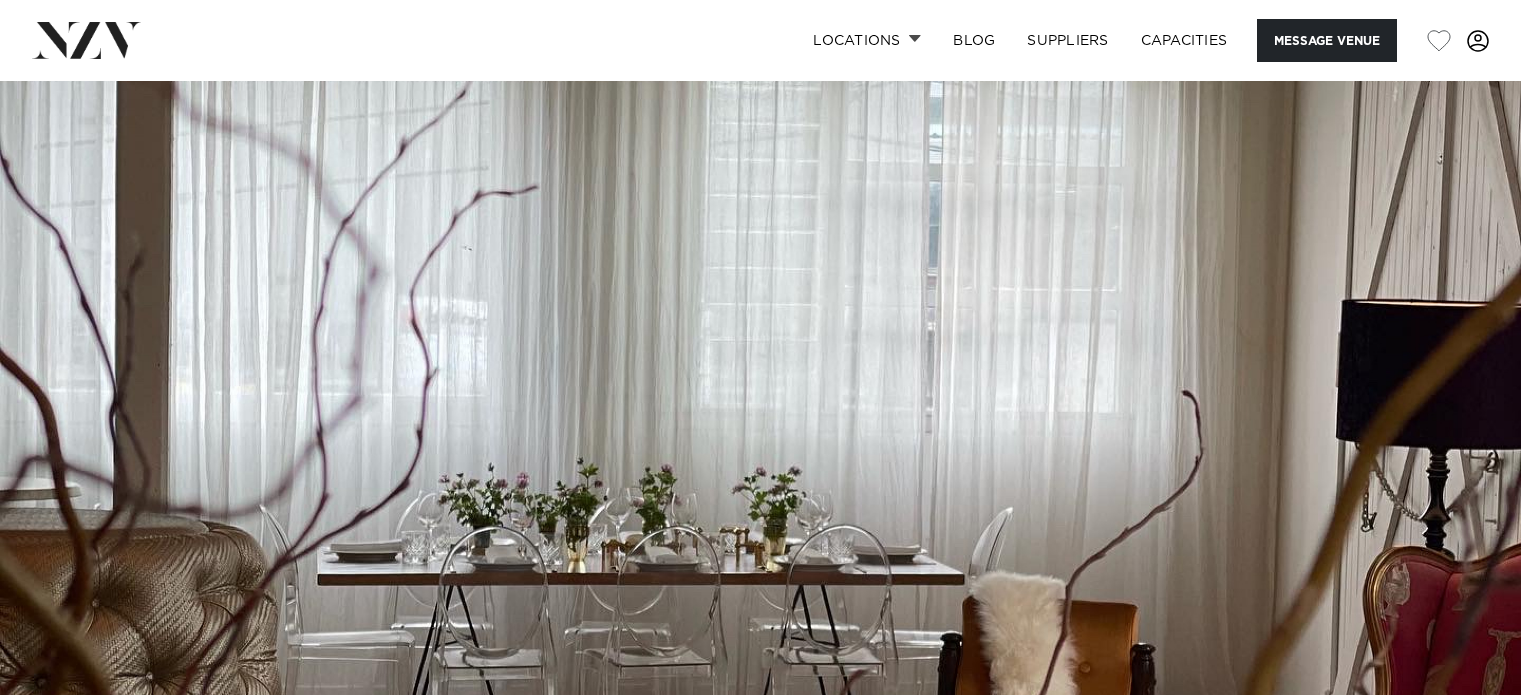scroll, scrollTop: 0, scrollLeft: 0, axis: both 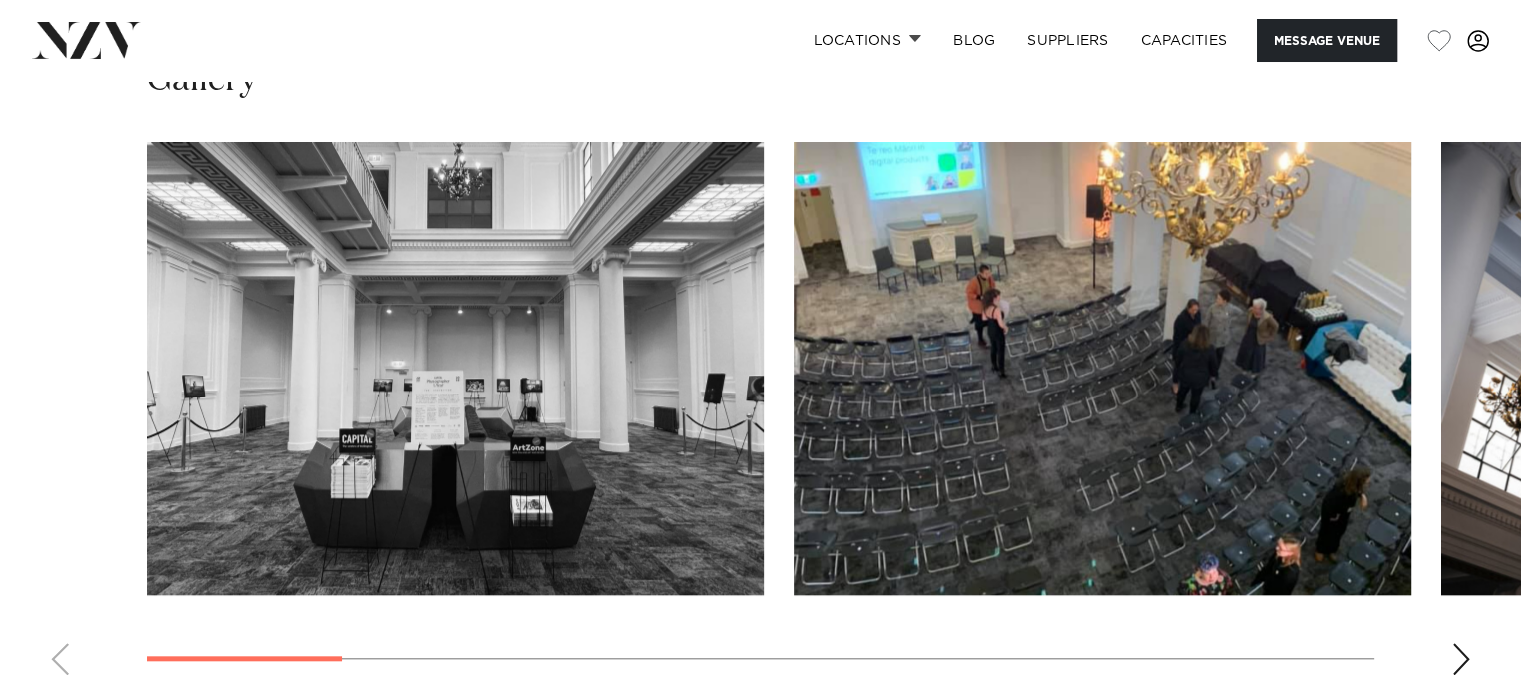 click at bounding box center (1461, 659) 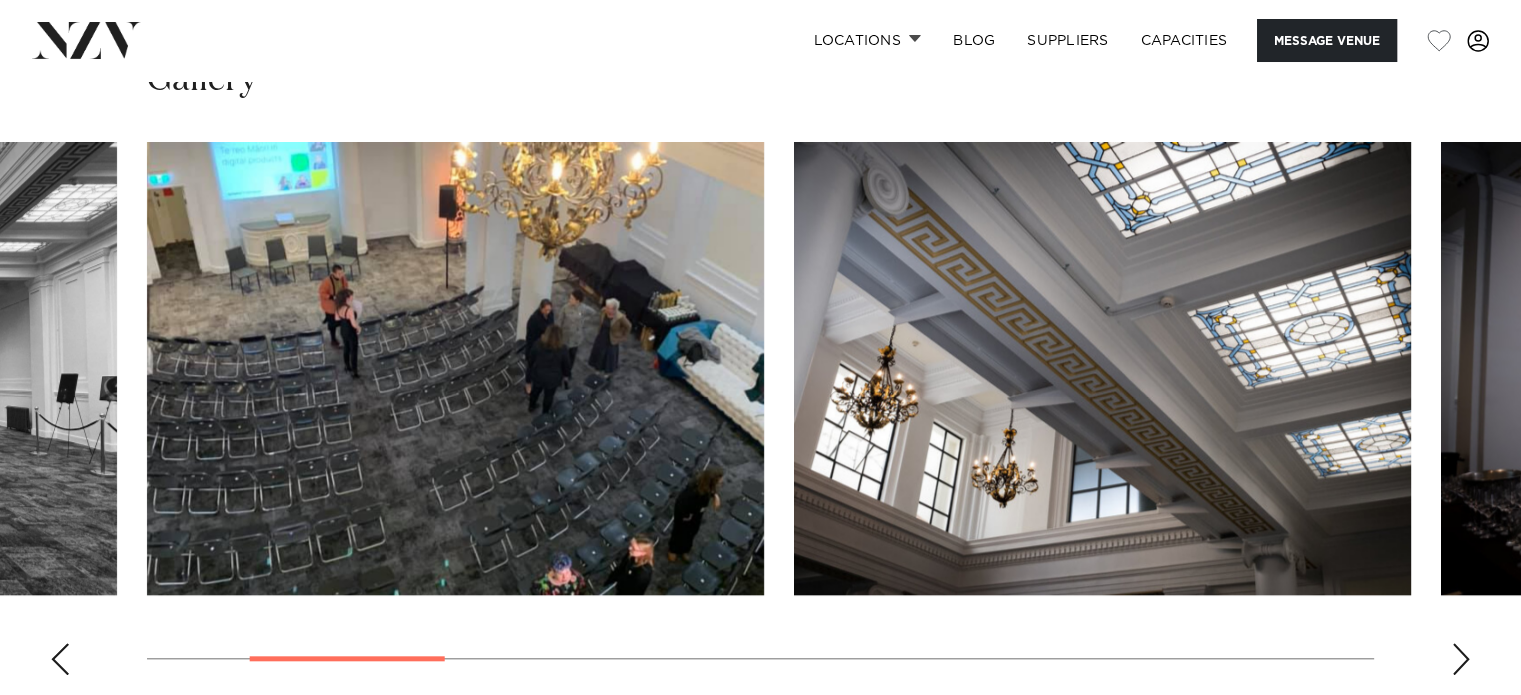 click at bounding box center (1461, 659) 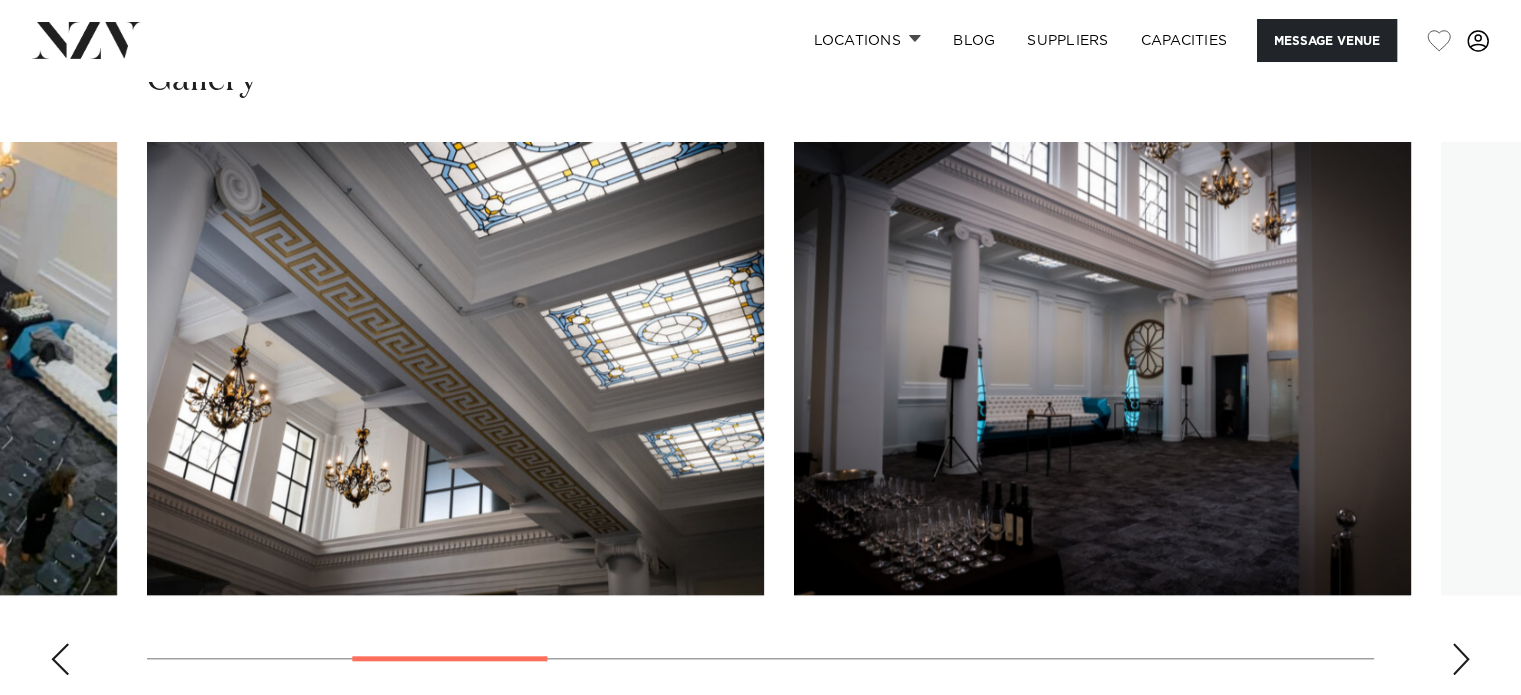 click at bounding box center [1461, 659] 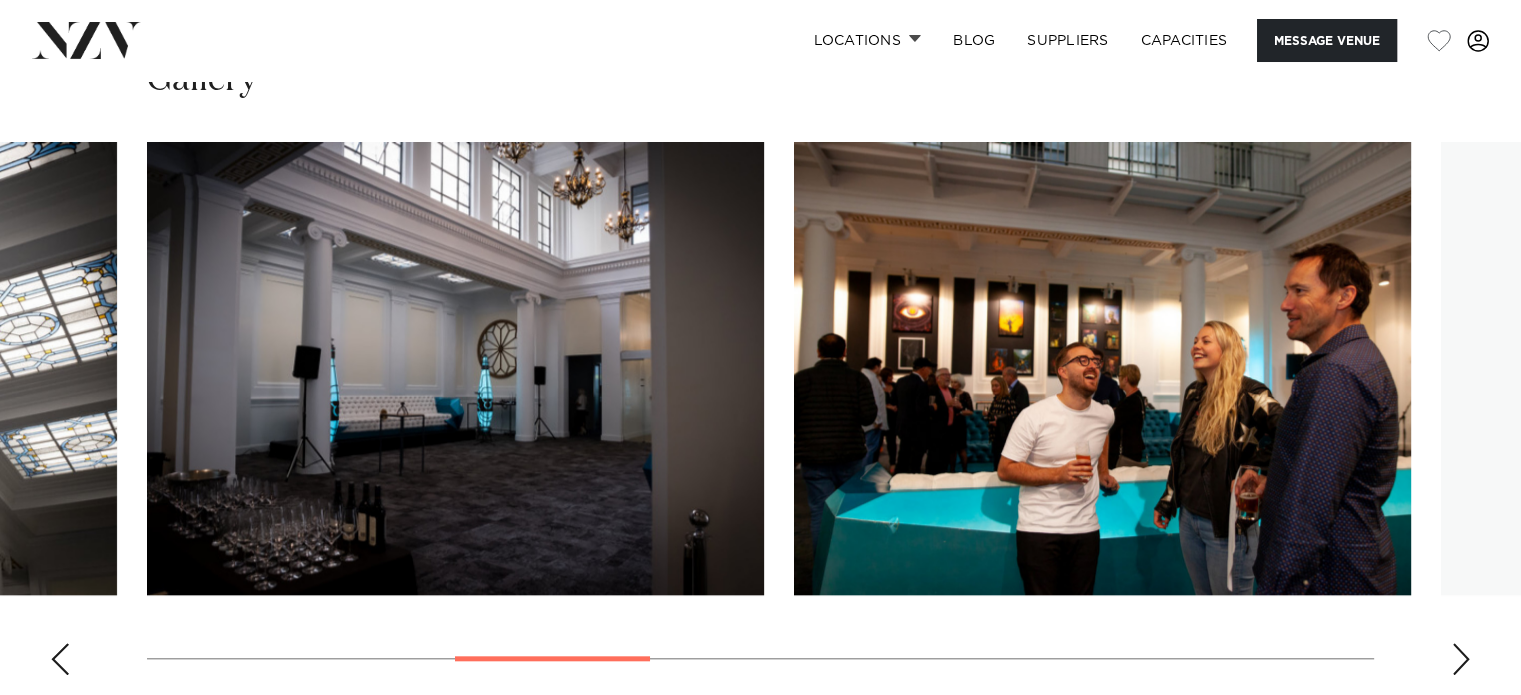 click at bounding box center [1461, 659] 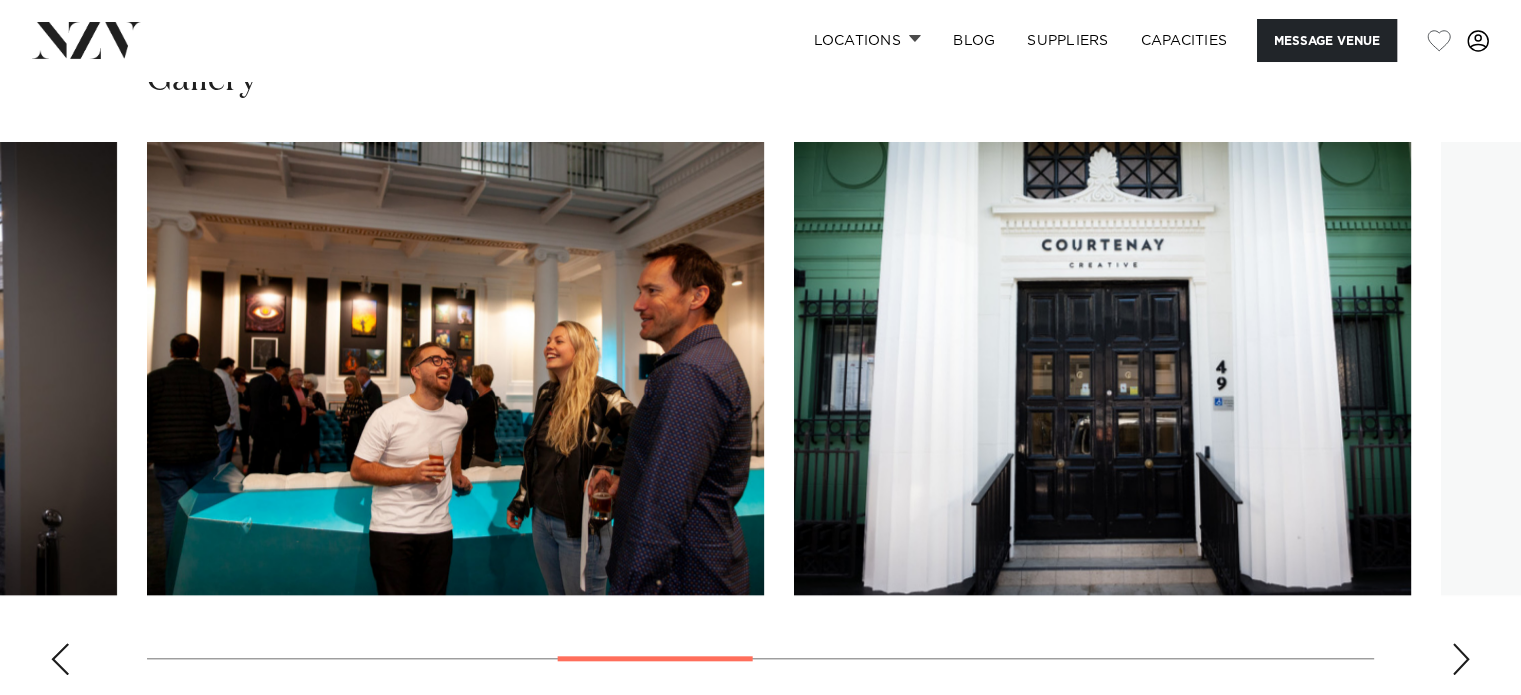 click at bounding box center (1461, 659) 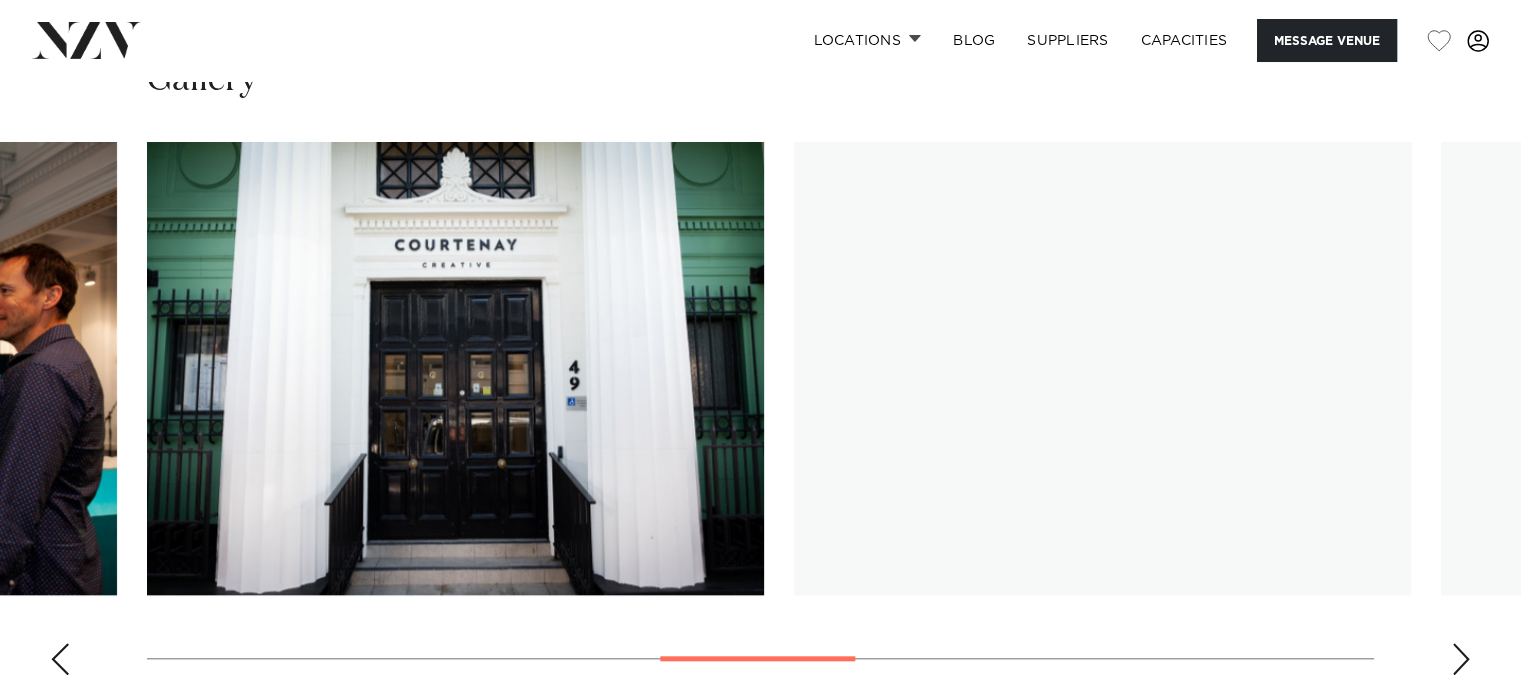 click at bounding box center [1461, 659] 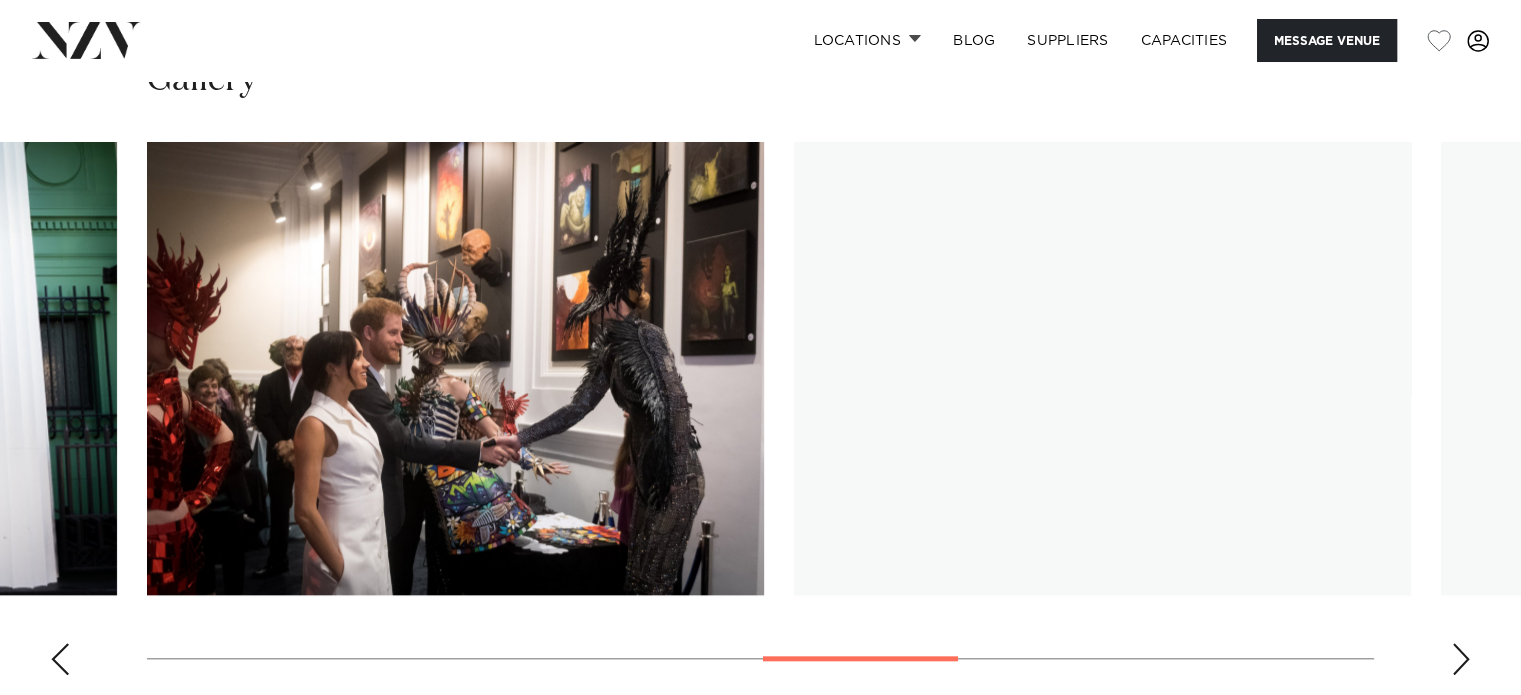 click at bounding box center (1461, 659) 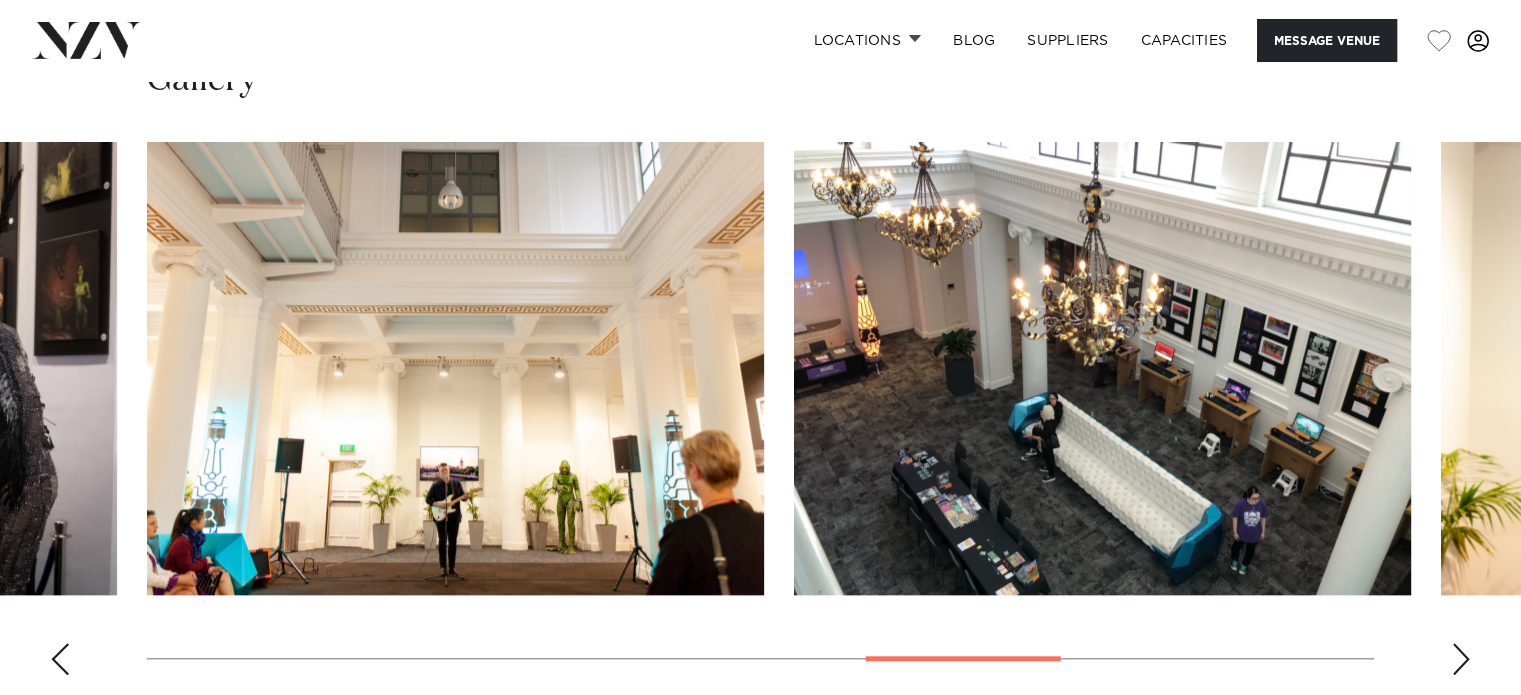 click at bounding box center (1461, 659) 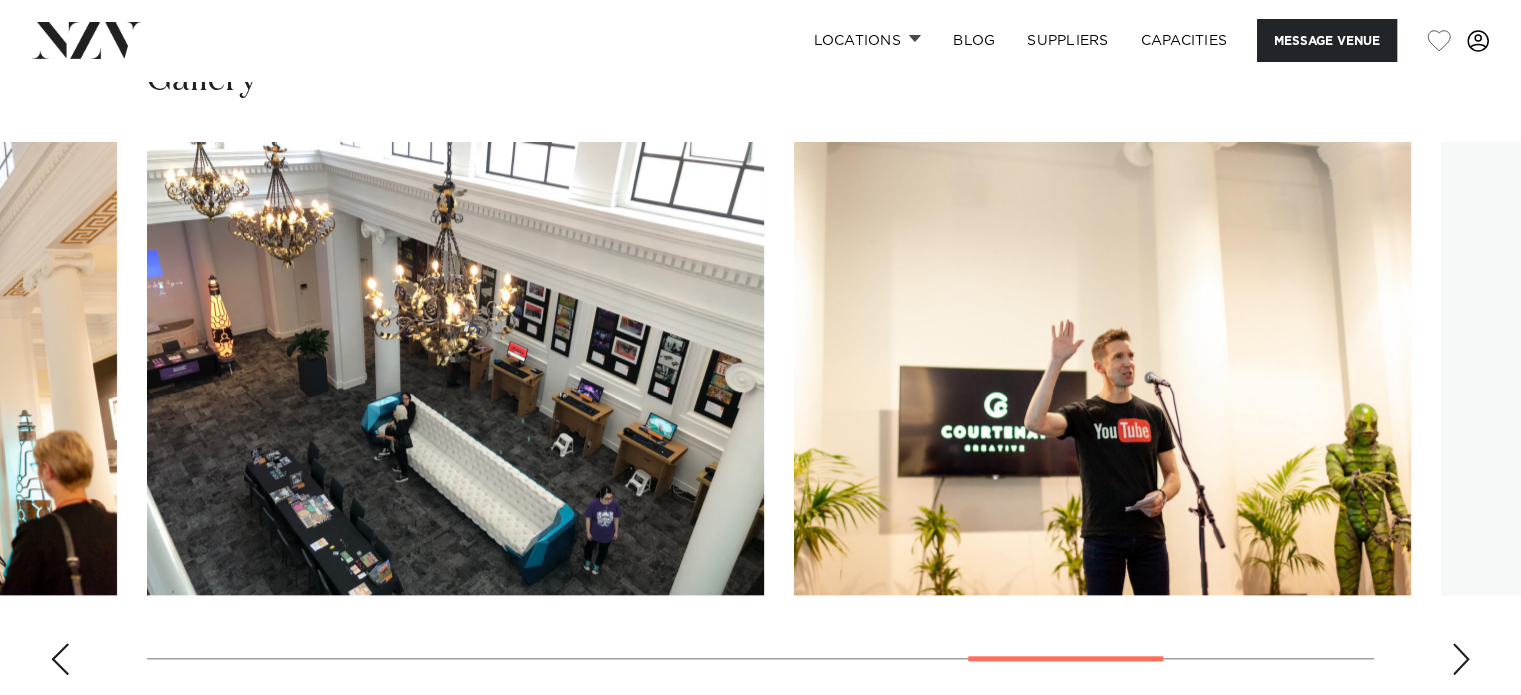 click at bounding box center (1461, 659) 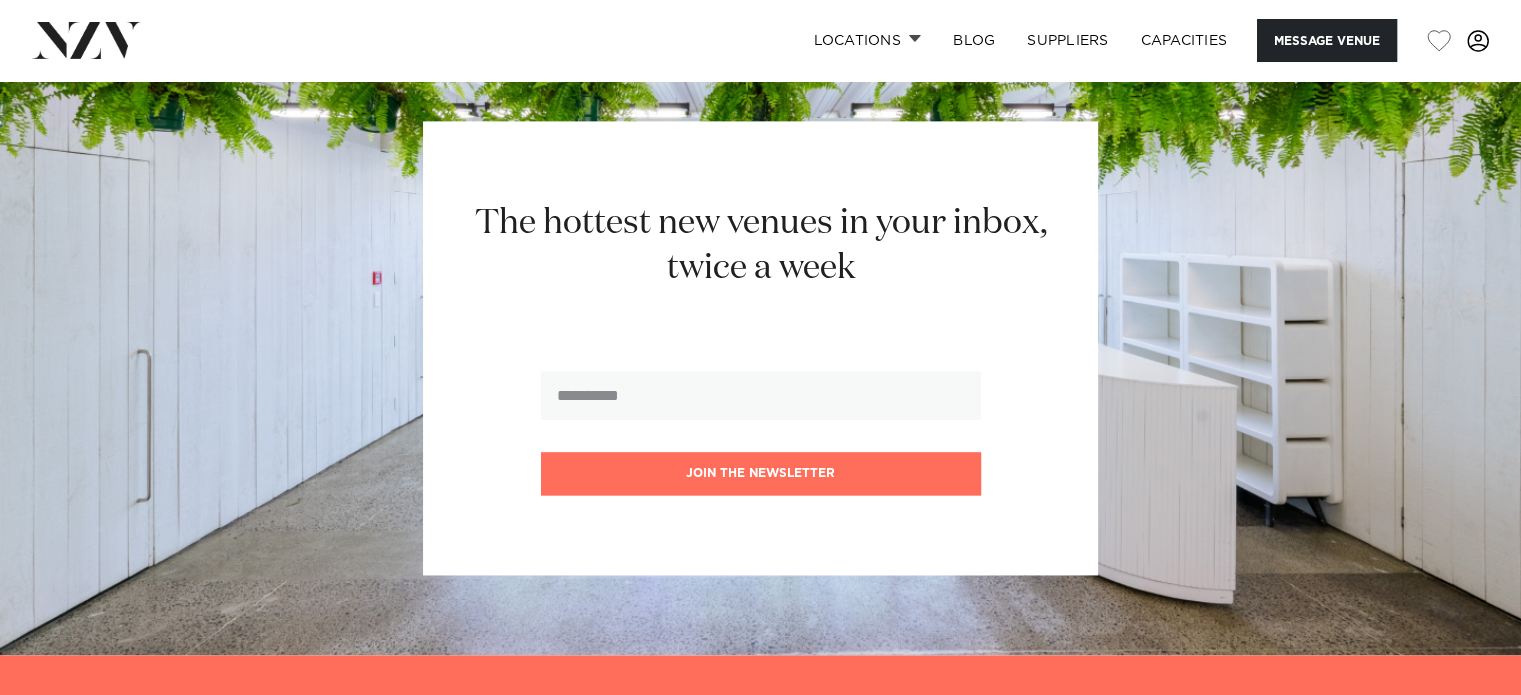 scroll, scrollTop: 2846, scrollLeft: 0, axis: vertical 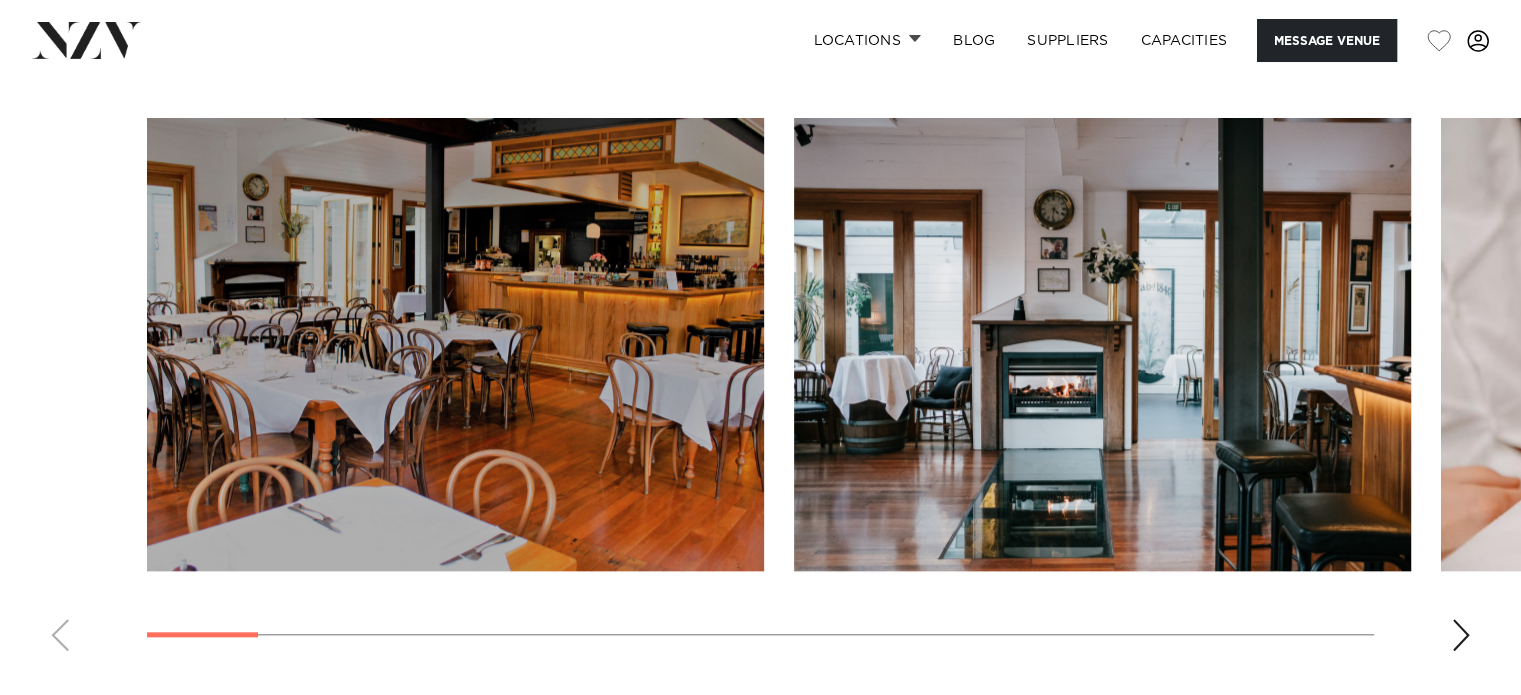 click at bounding box center [1461, 635] 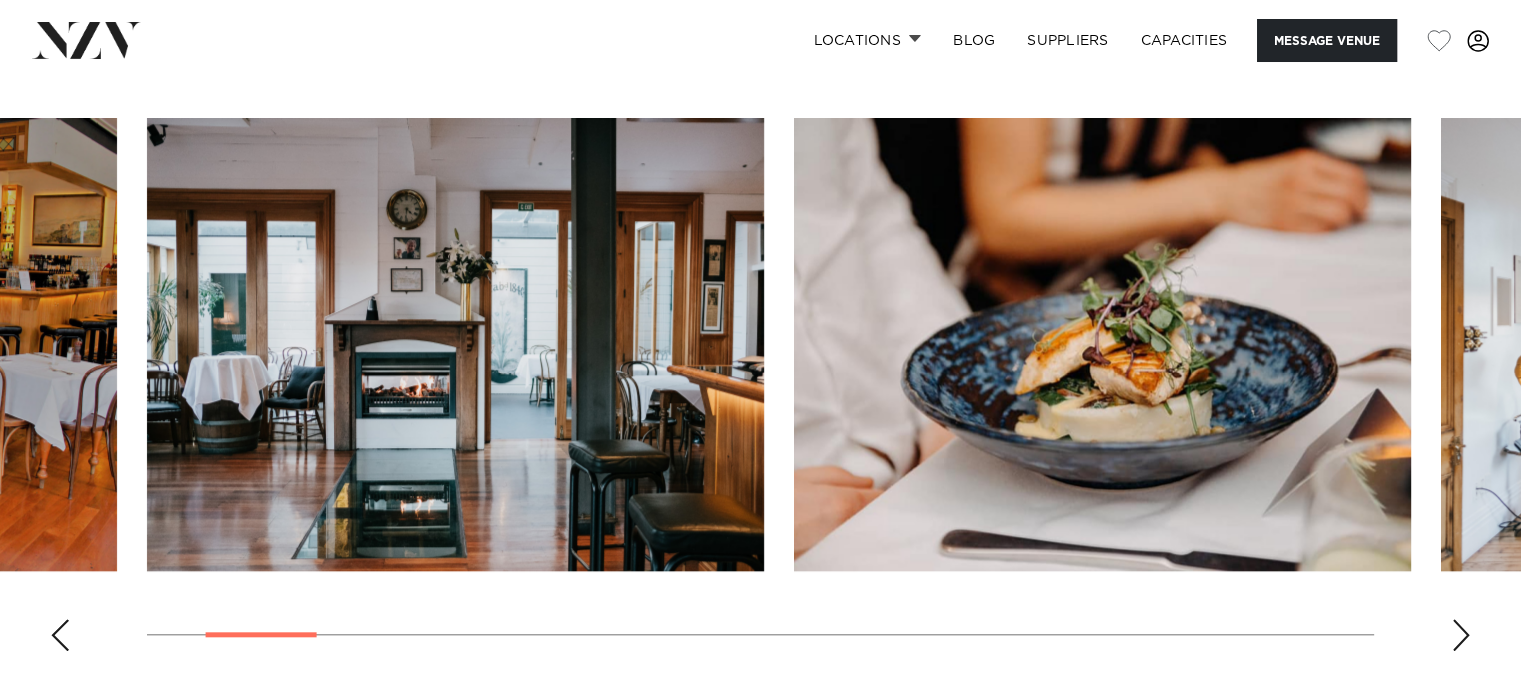 click at bounding box center (1461, 635) 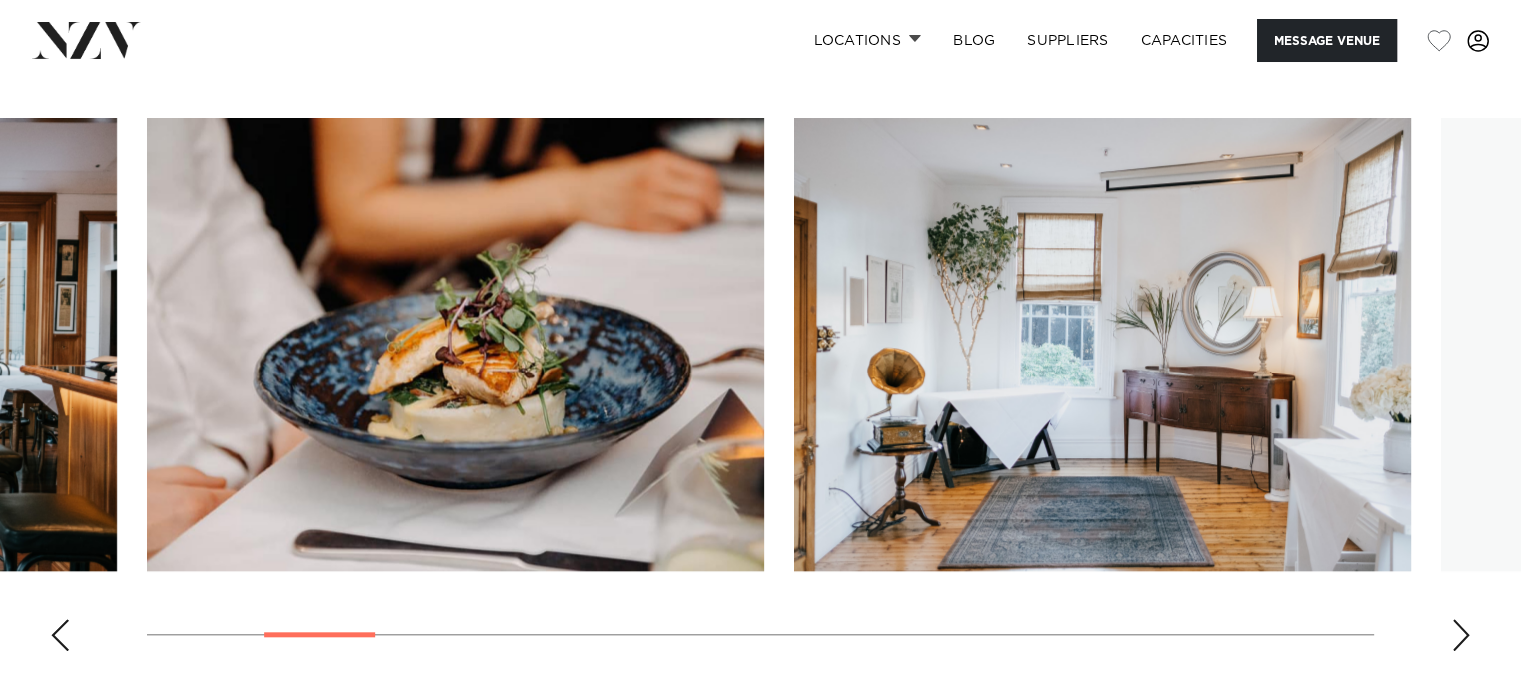 click at bounding box center (1461, 635) 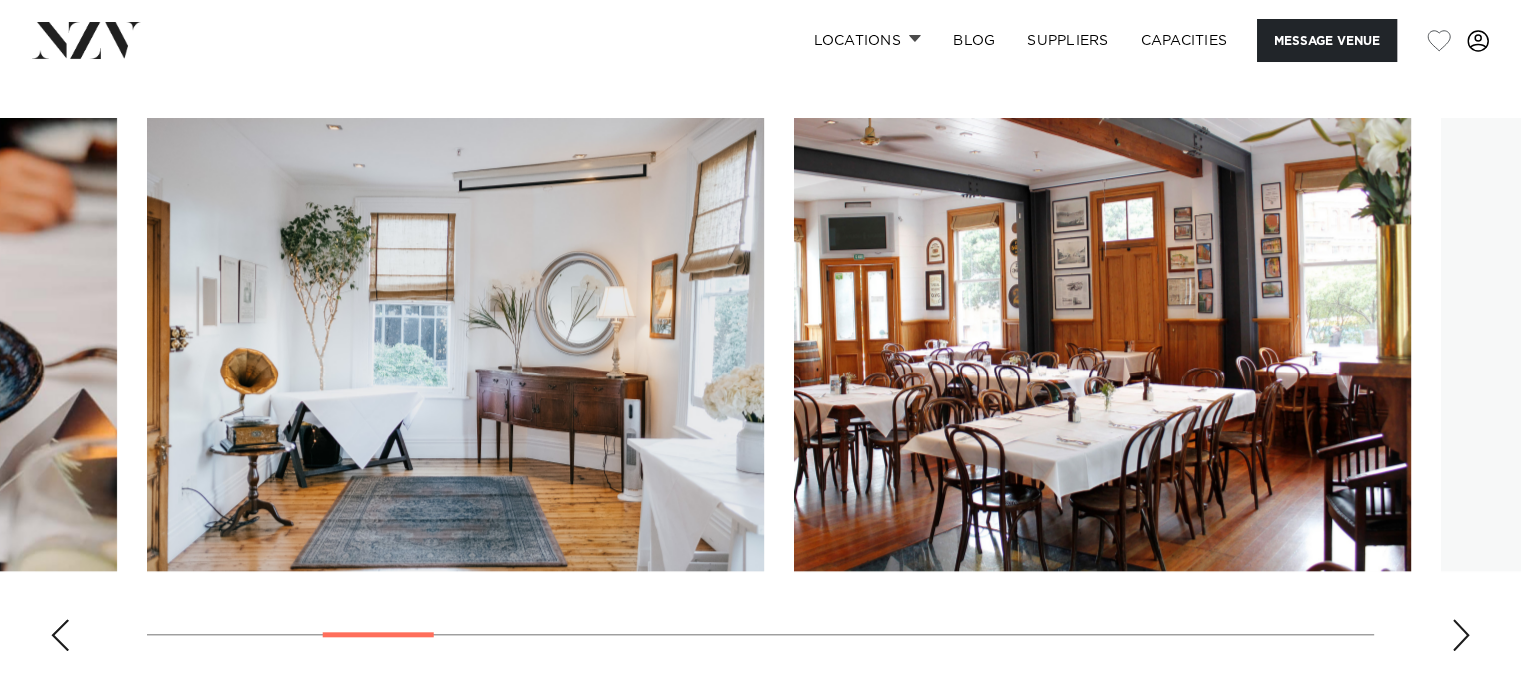 click at bounding box center [1461, 635] 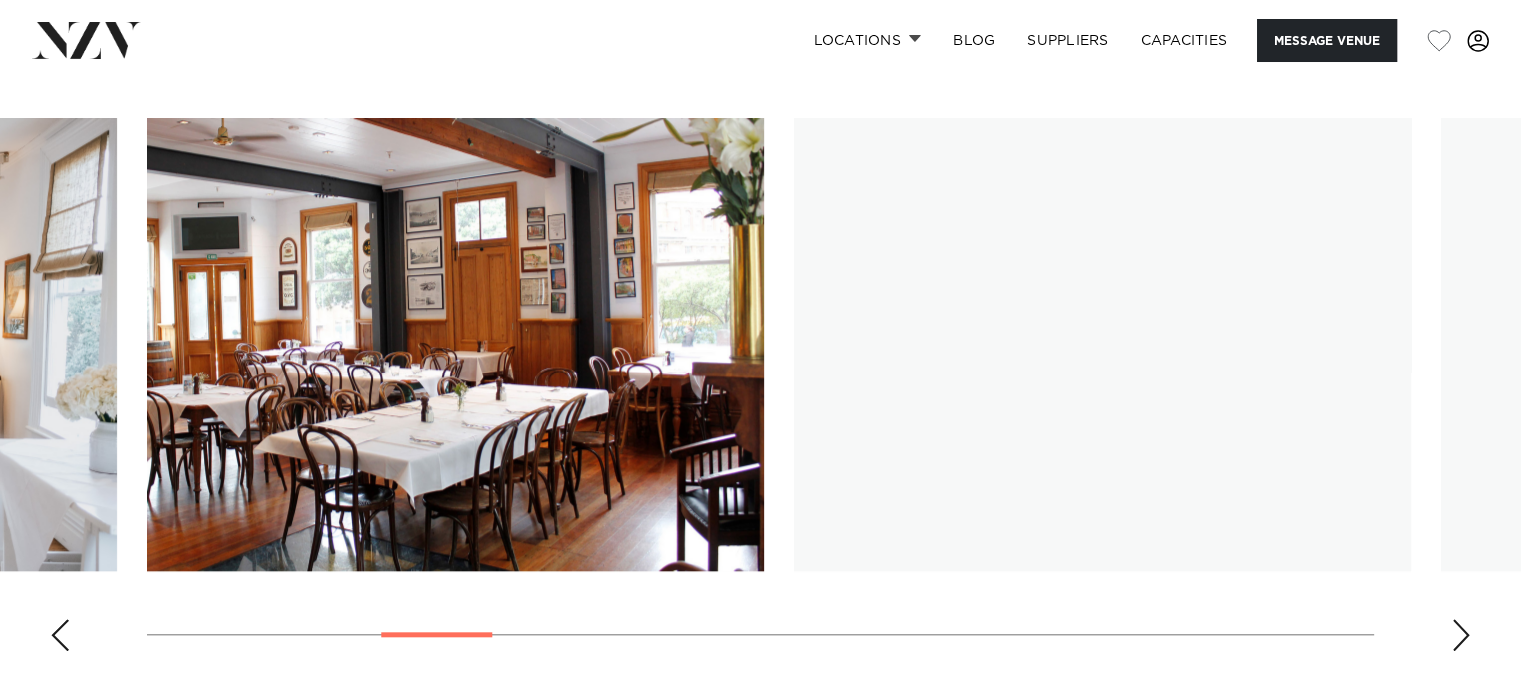 click at bounding box center (1461, 635) 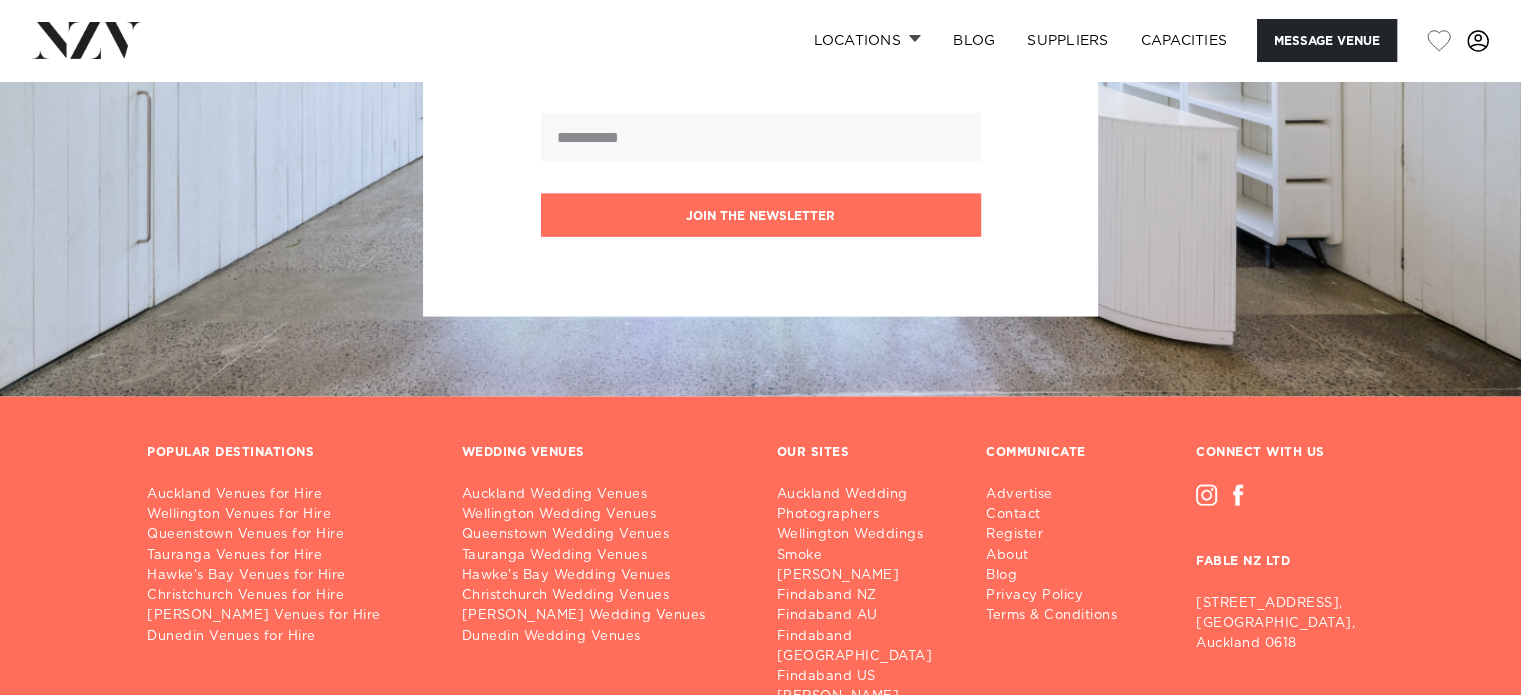 scroll, scrollTop: 4106, scrollLeft: 0, axis: vertical 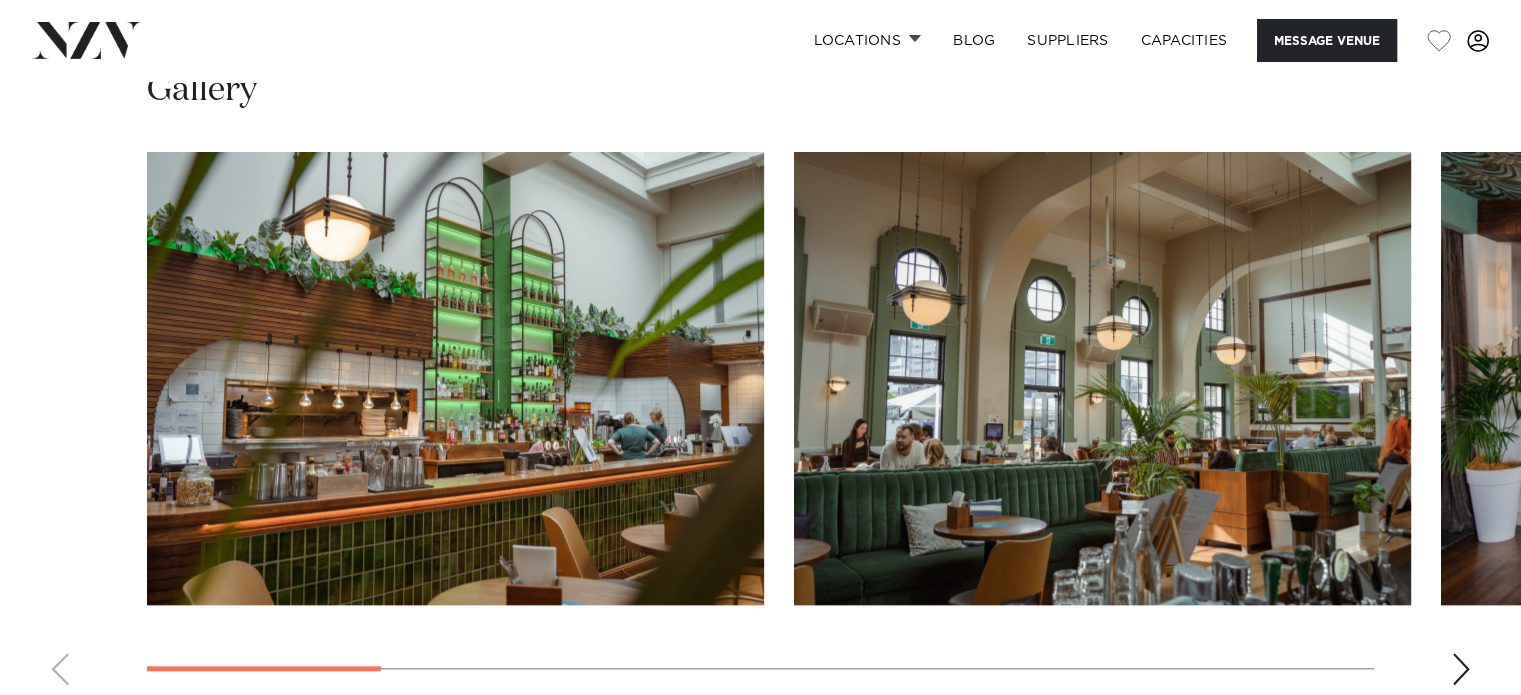 click at bounding box center [1461, 669] 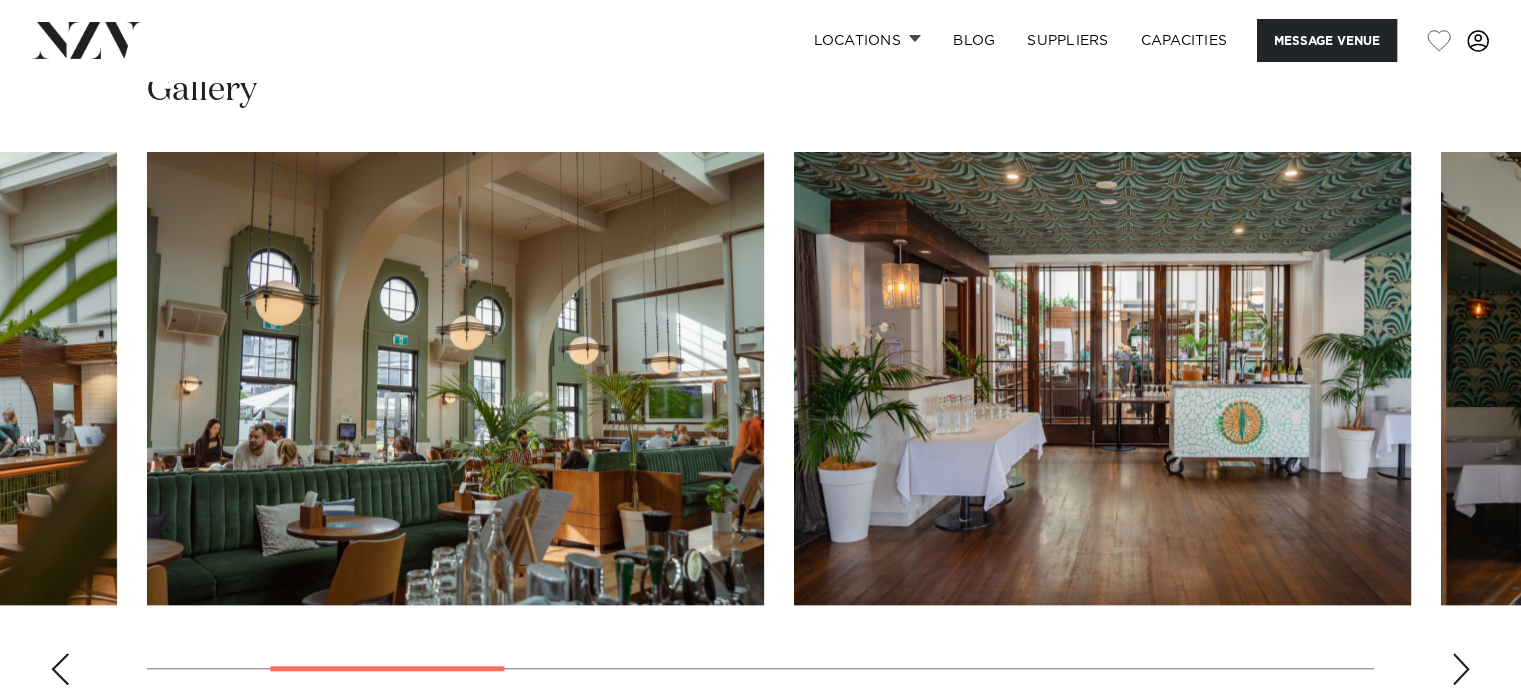 click at bounding box center (1461, 669) 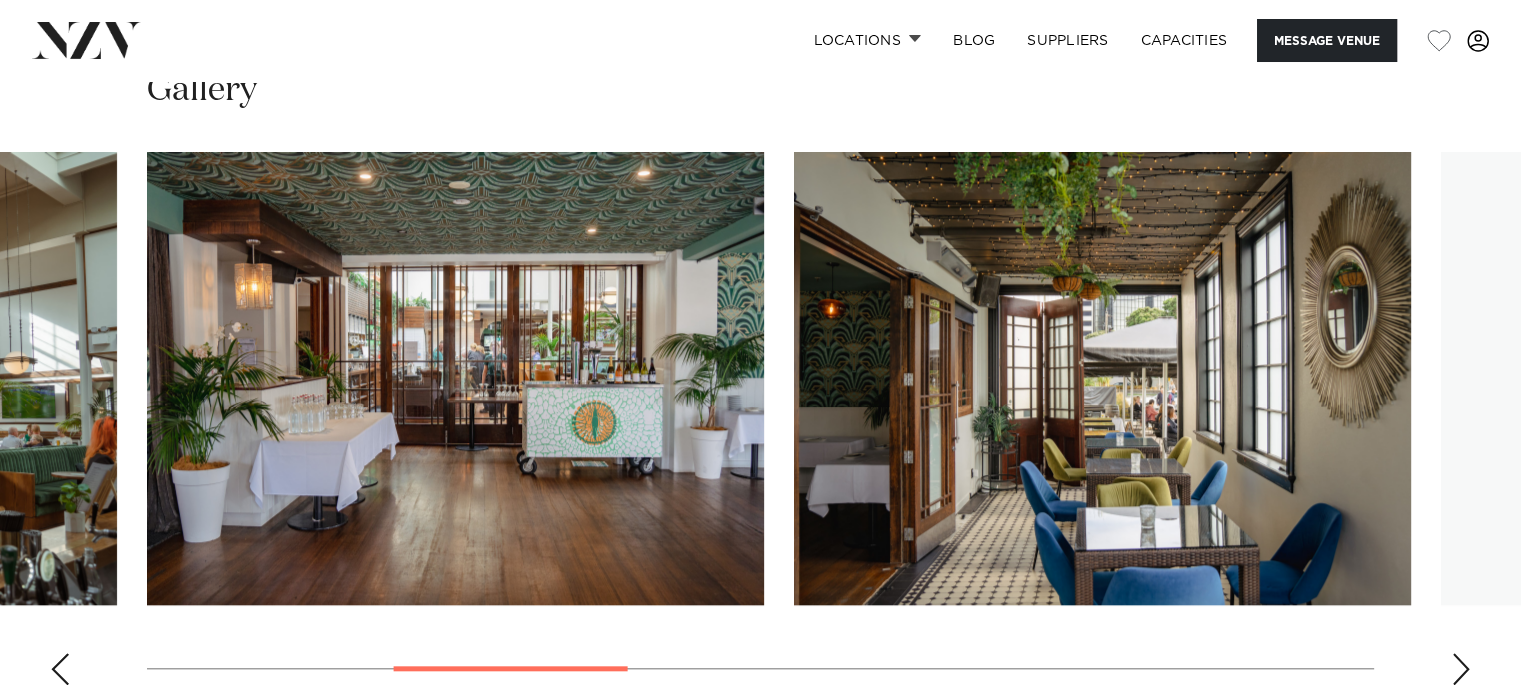click at bounding box center (1461, 669) 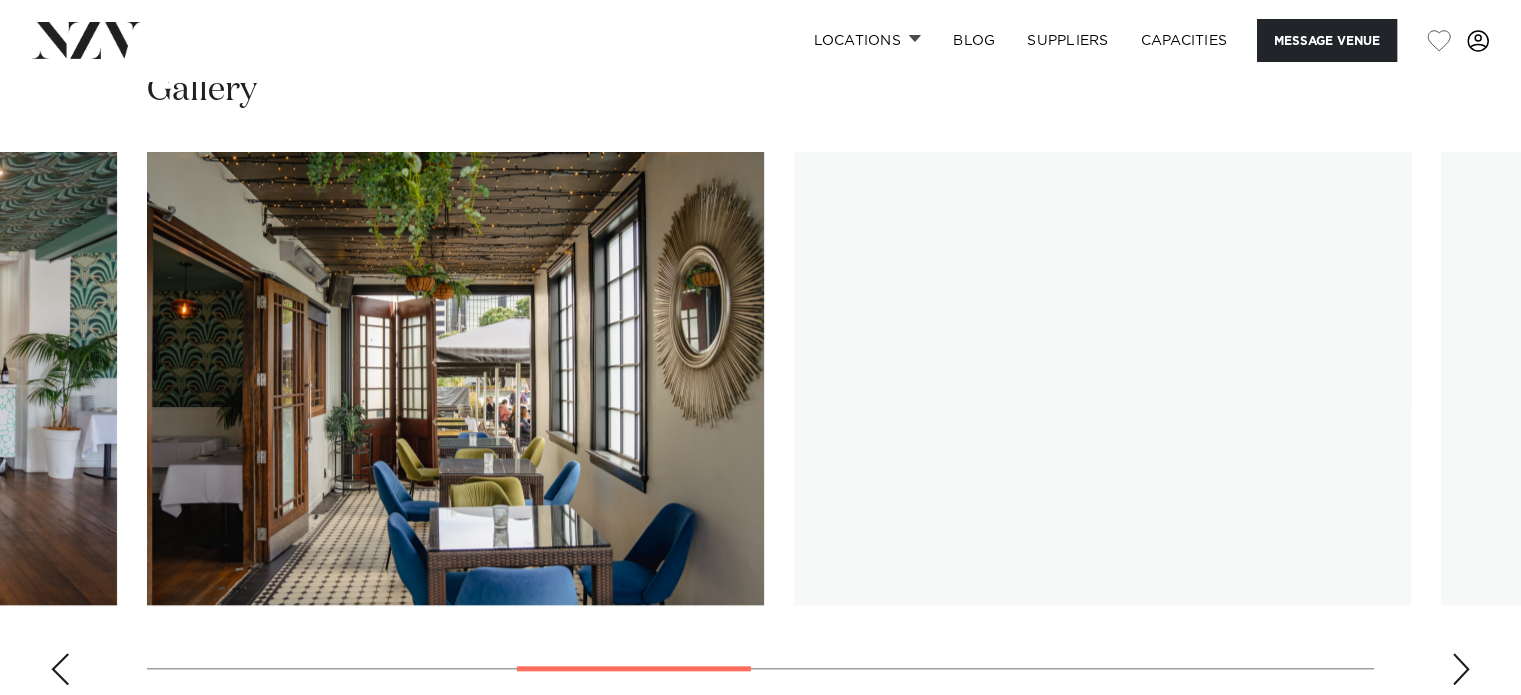 click at bounding box center (1461, 669) 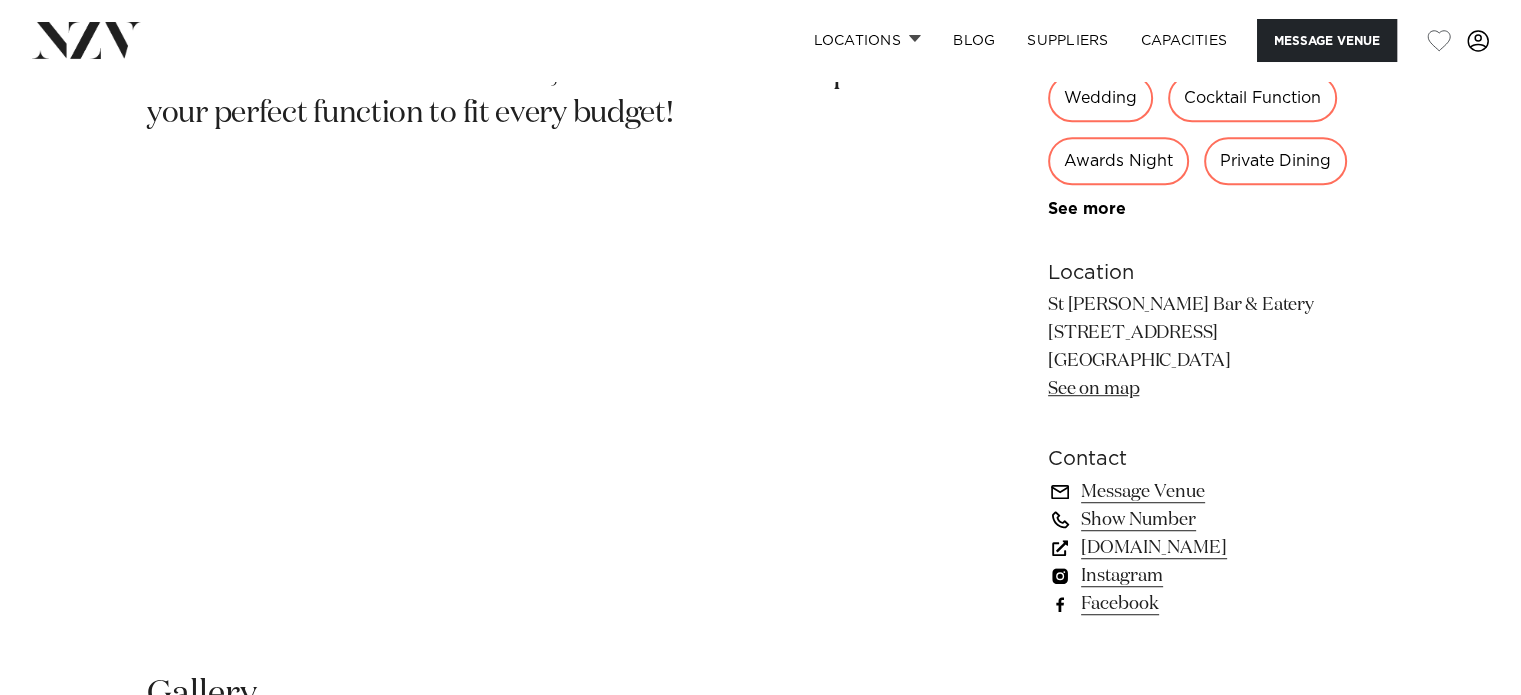 scroll, scrollTop: 1191, scrollLeft: 0, axis: vertical 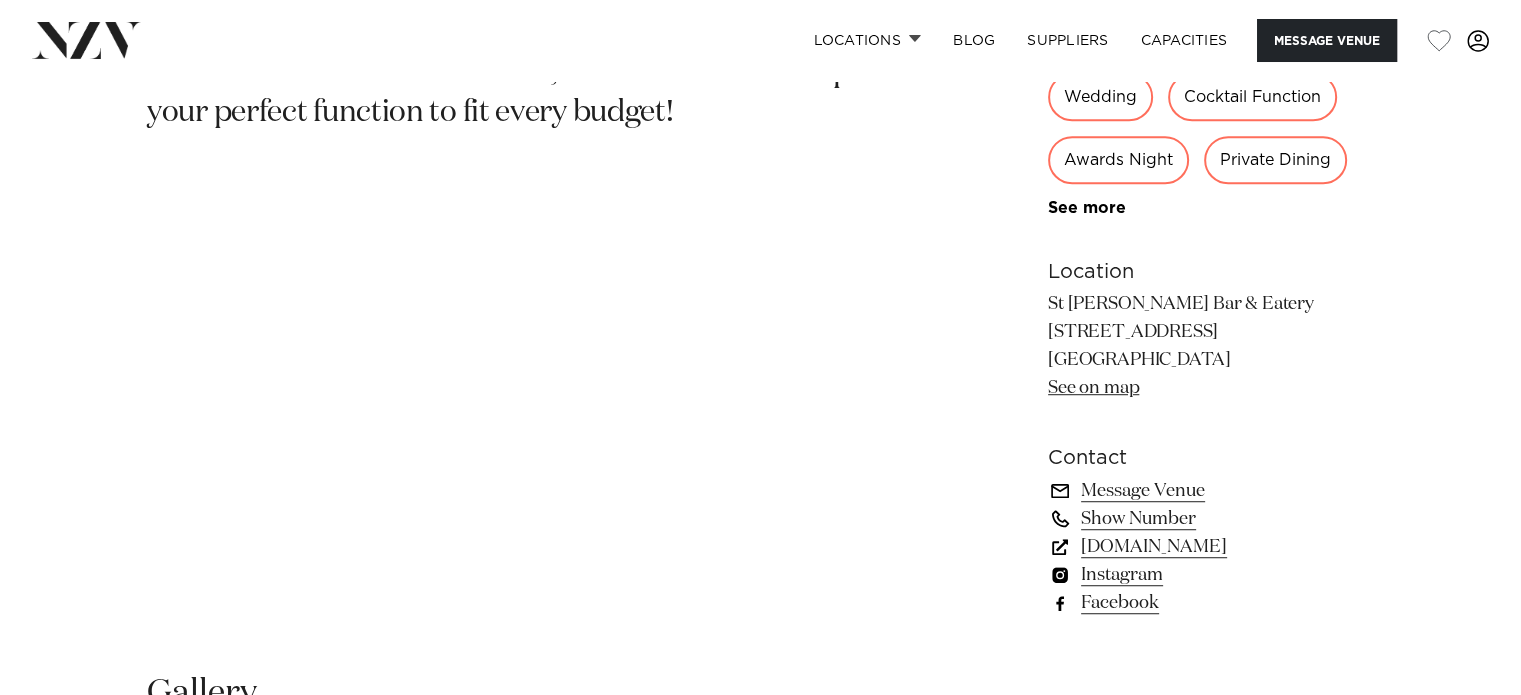 click on "stjohnsbar.co.nz" at bounding box center [1211, 547] 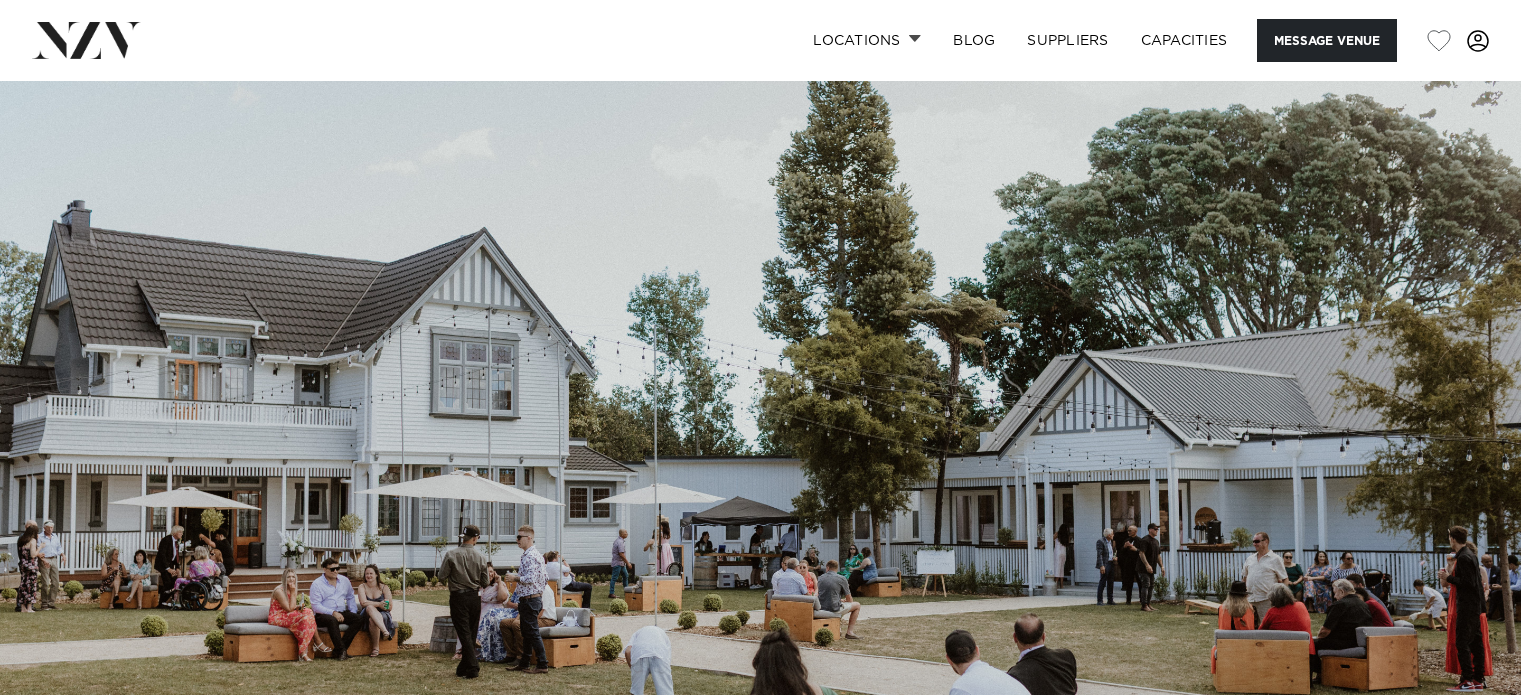 scroll, scrollTop: 0, scrollLeft: 0, axis: both 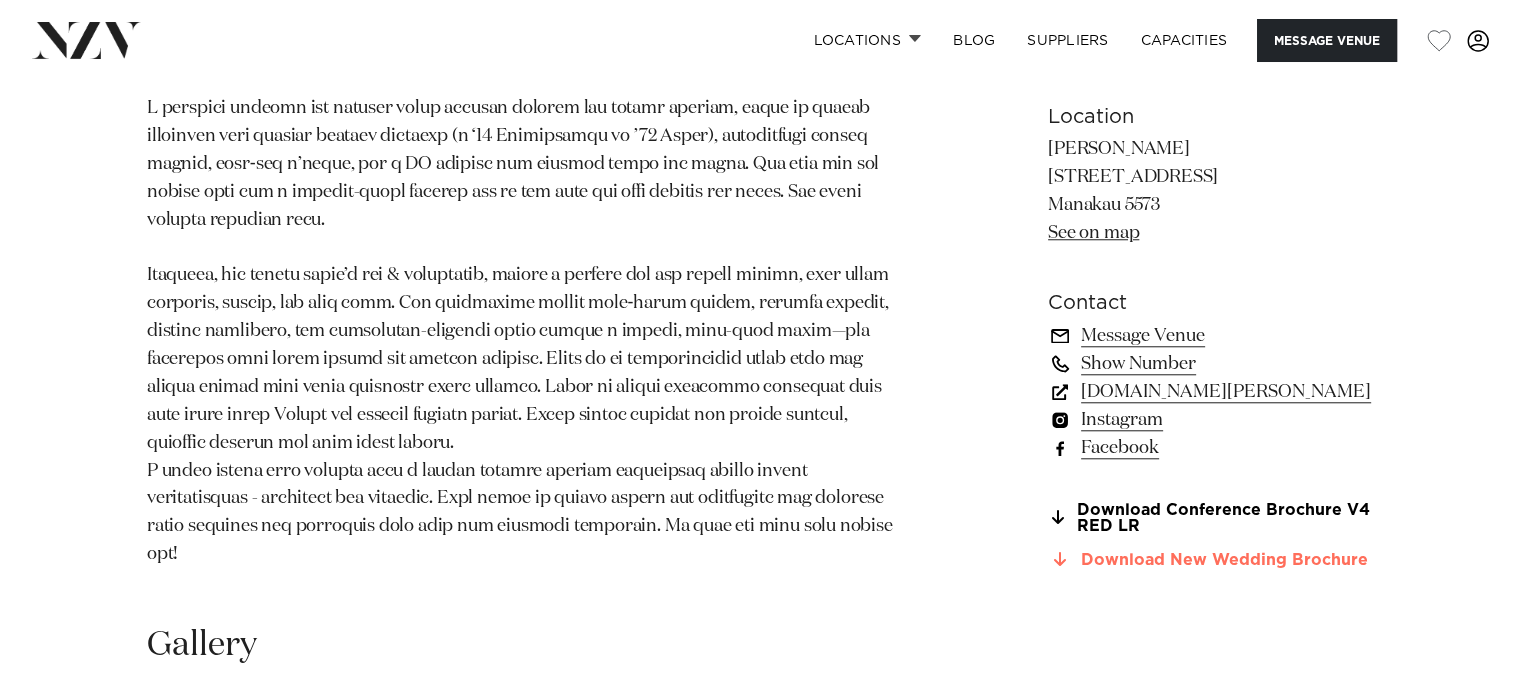 click on "Download New Wedding Brochure" at bounding box center (1211, 560) 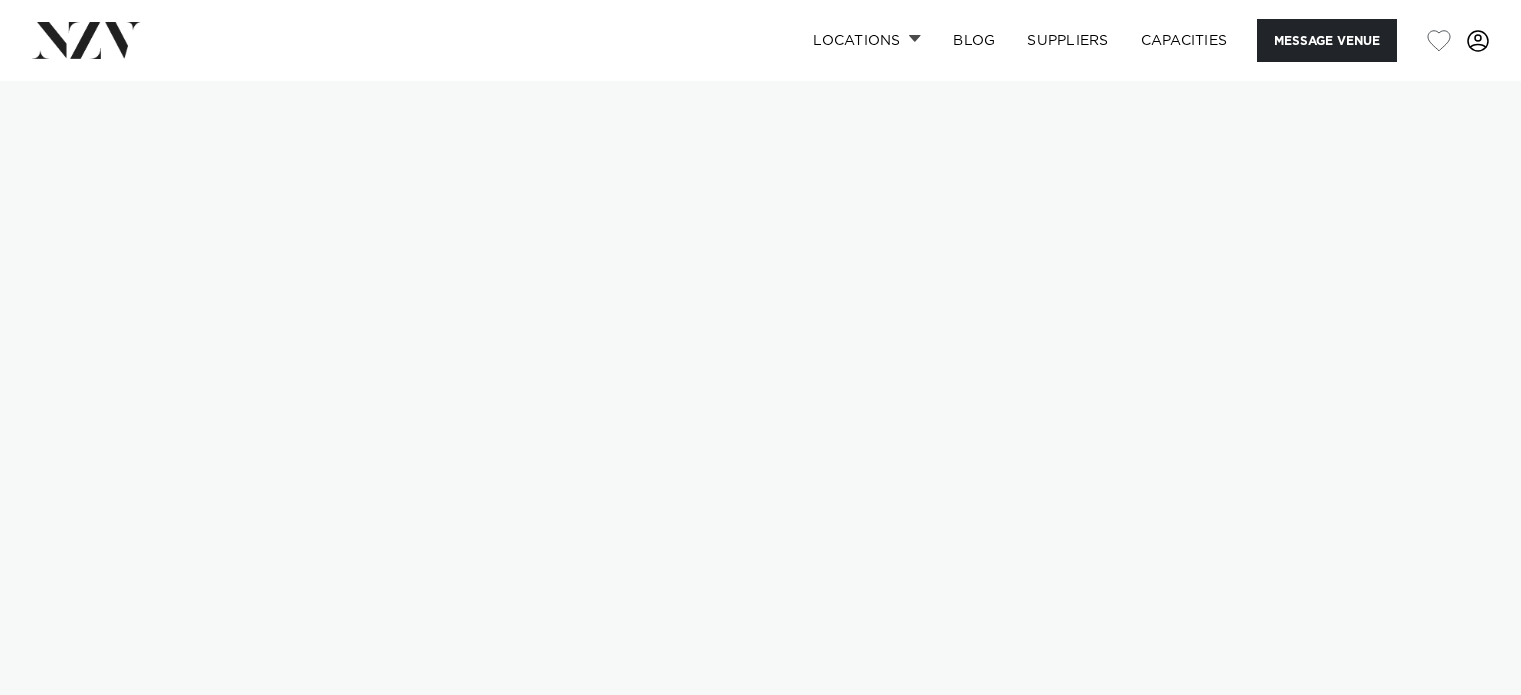 scroll, scrollTop: 0, scrollLeft: 0, axis: both 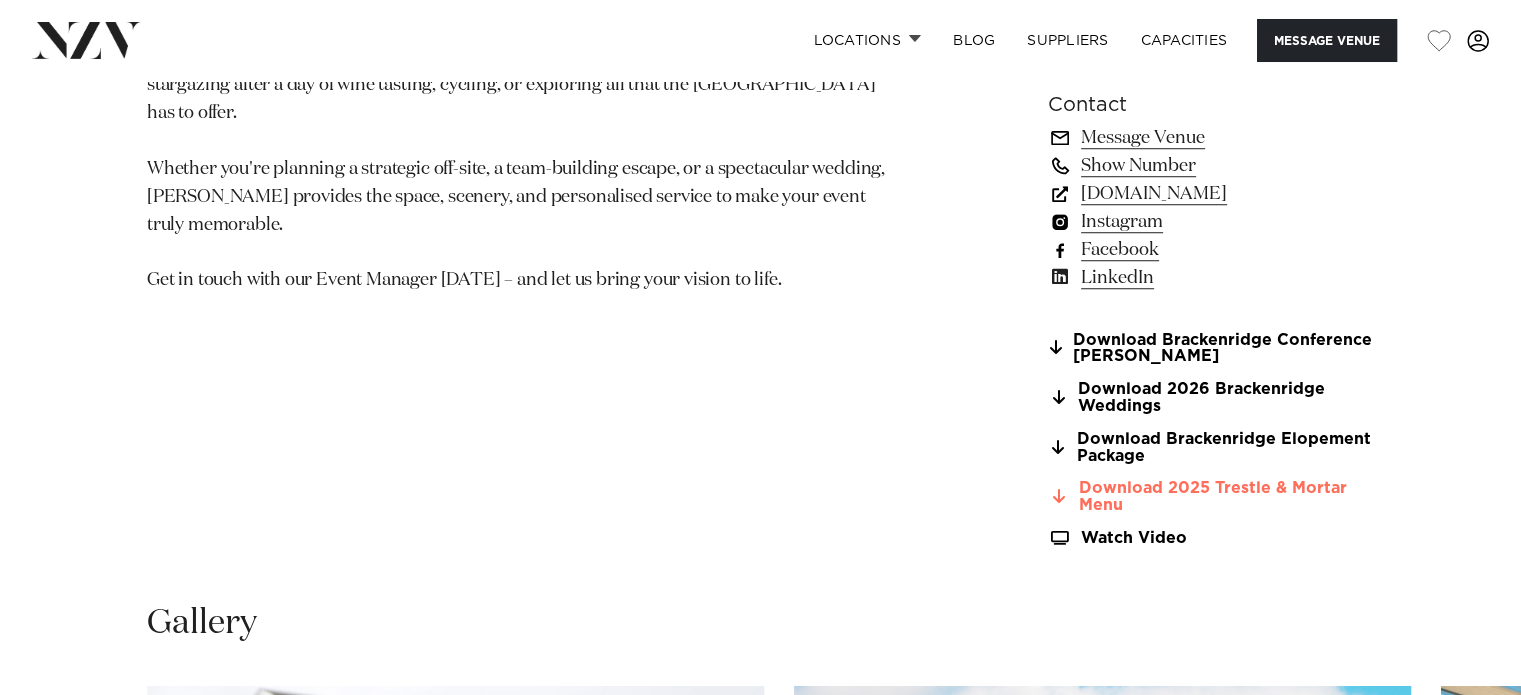click on "Download 2025 Trestle & Mortar Menu" at bounding box center (1211, 497) 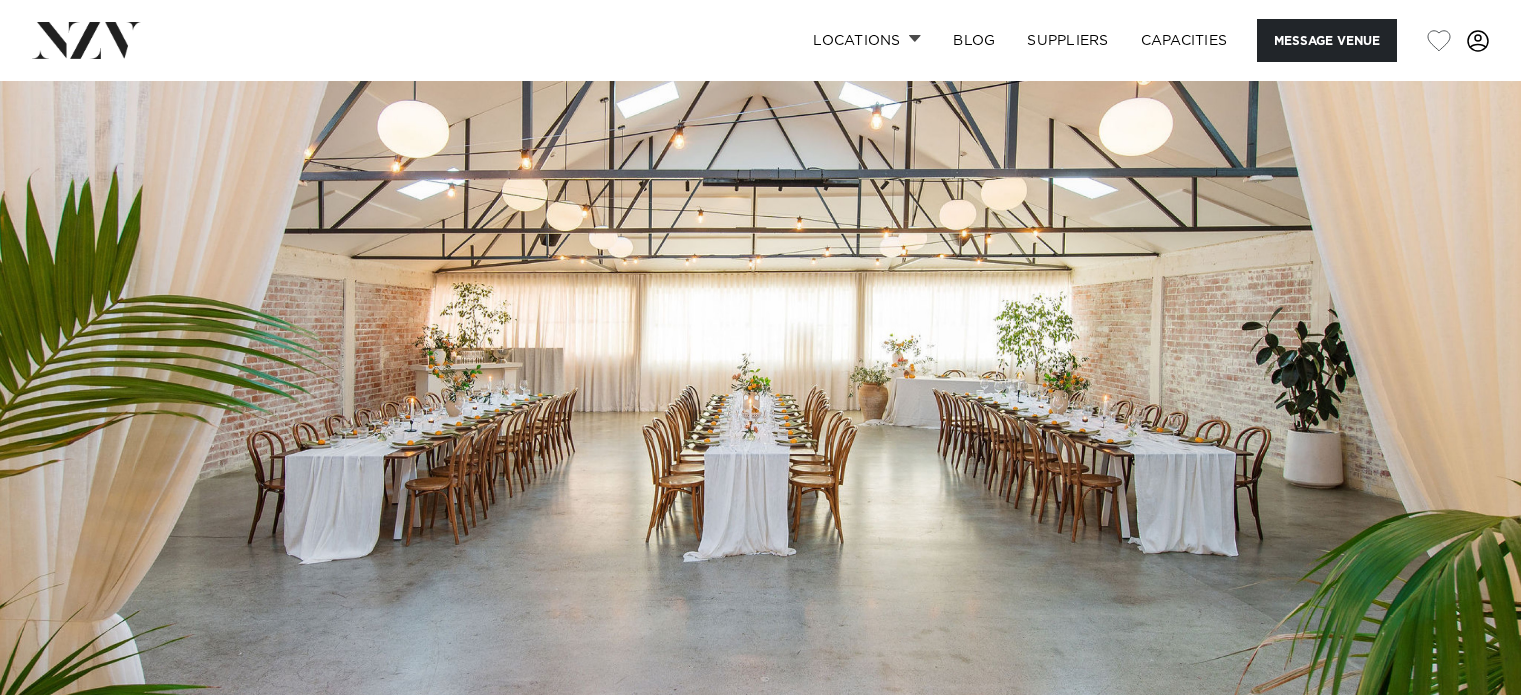 scroll, scrollTop: 1816, scrollLeft: 0, axis: vertical 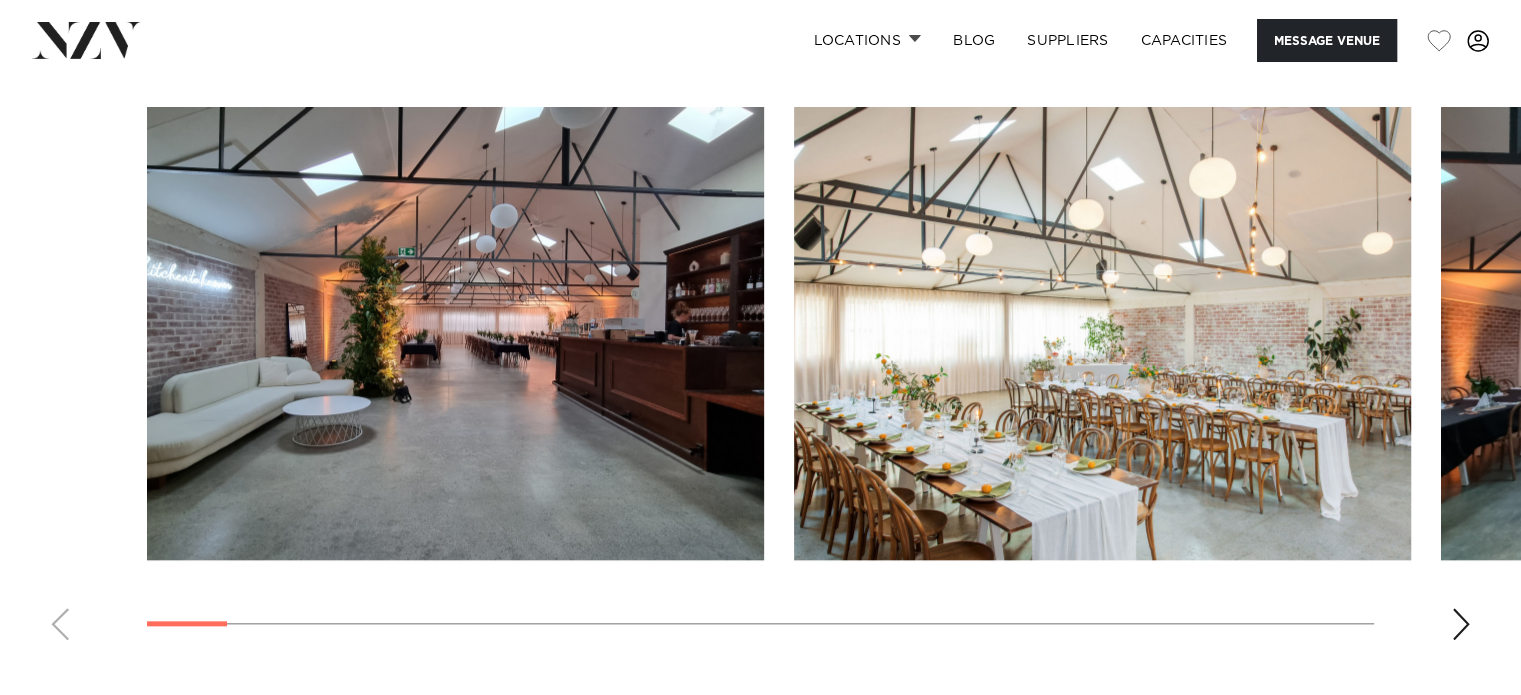 click at bounding box center [1461, 624] 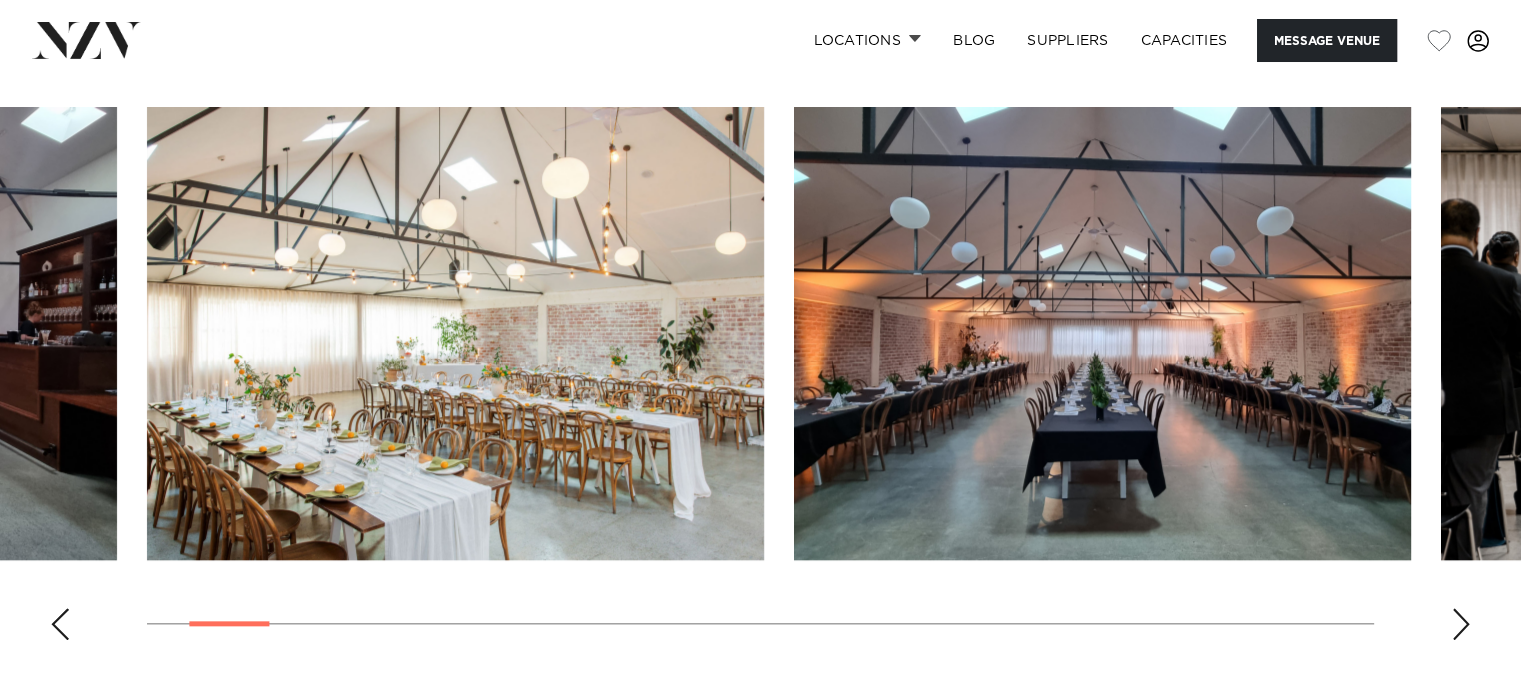 click at bounding box center [1461, 624] 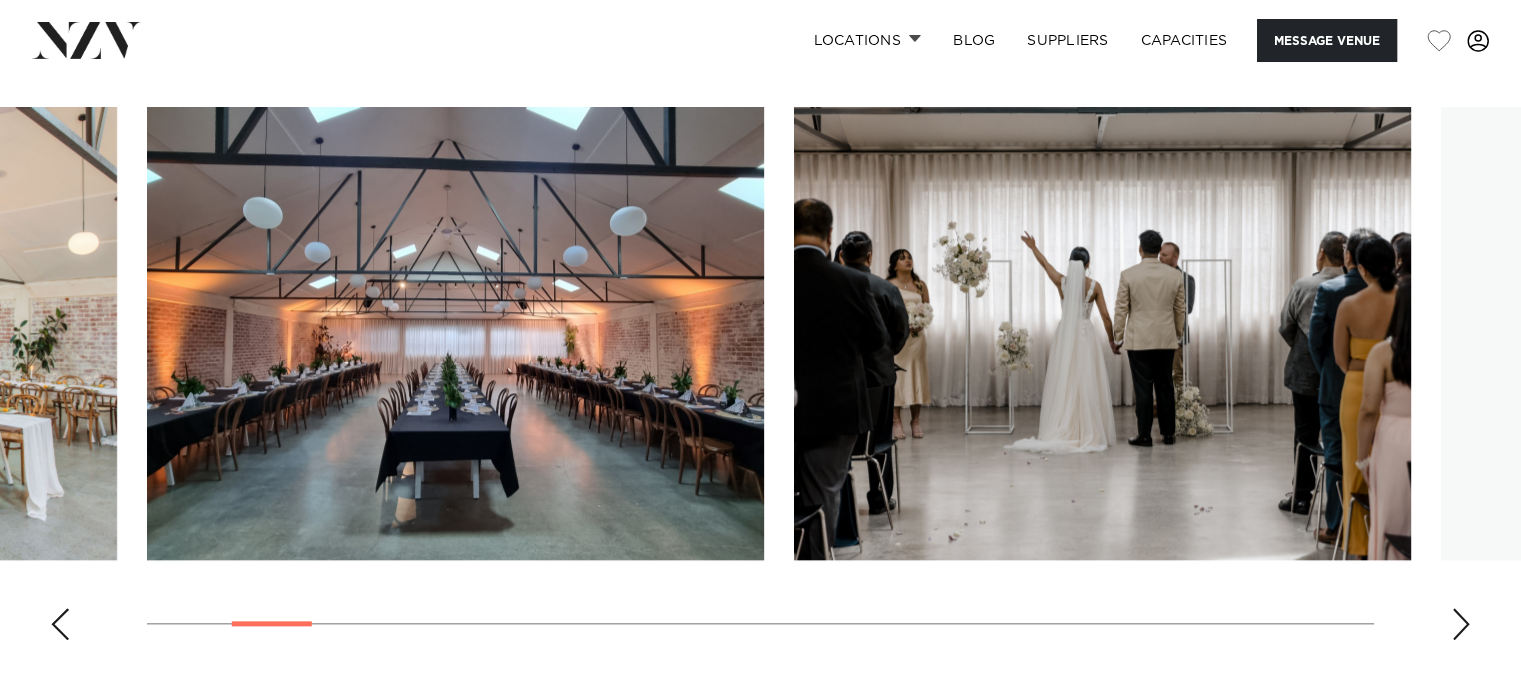 click at bounding box center (1461, 624) 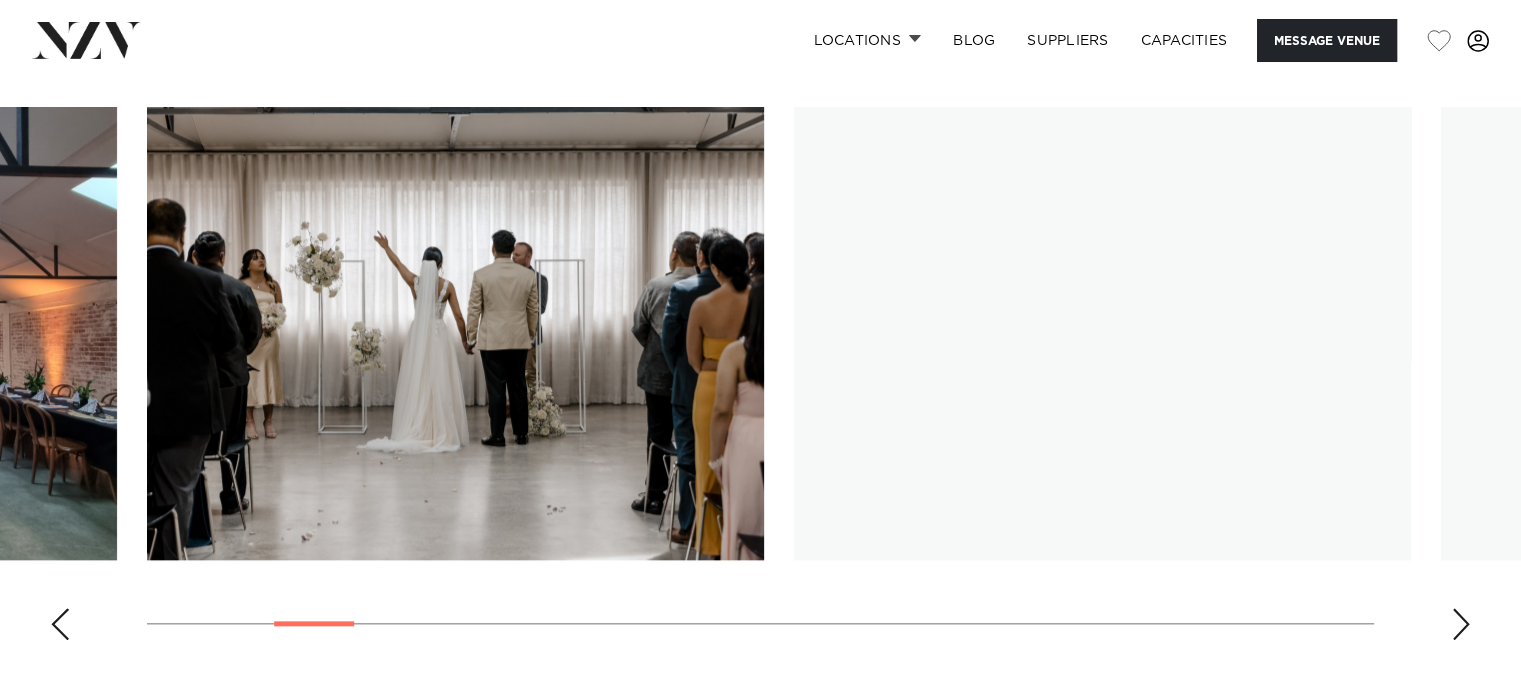 click at bounding box center (1461, 624) 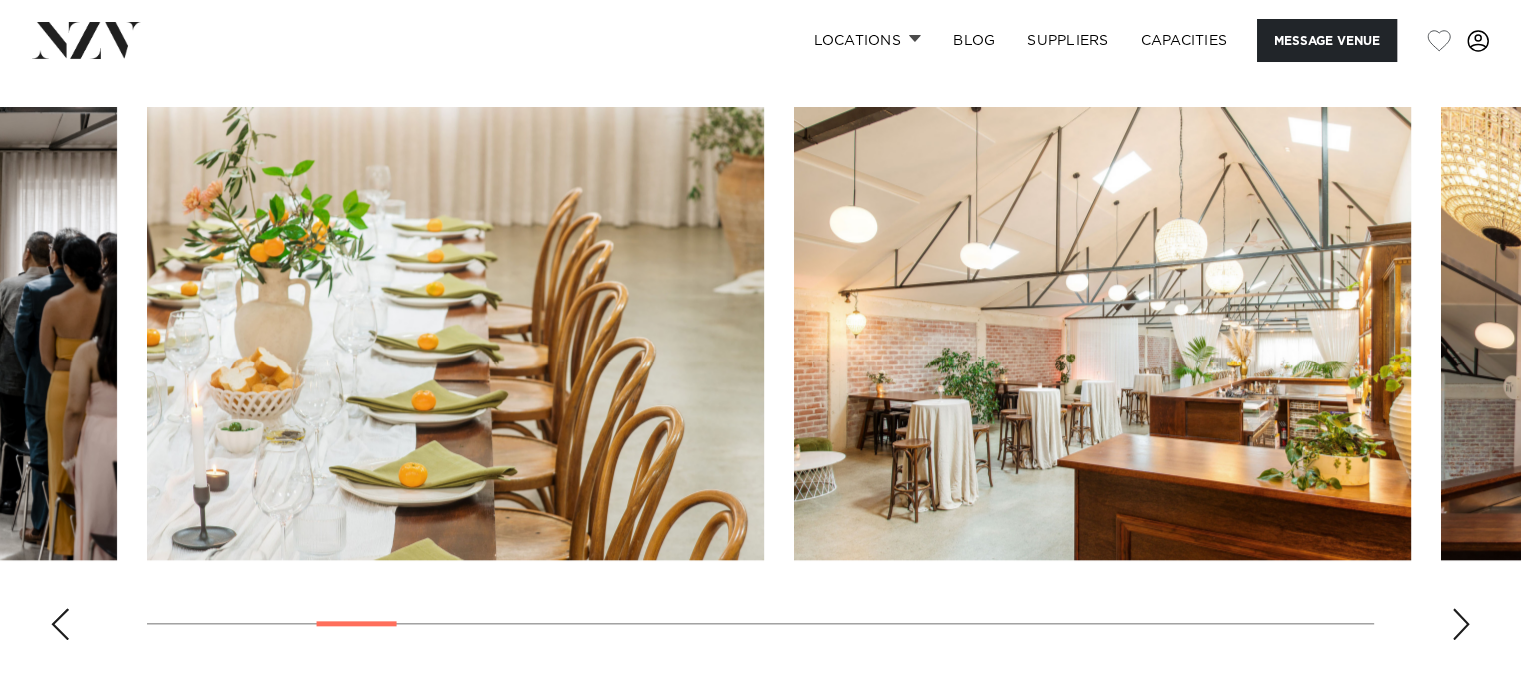 click at bounding box center [1461, 624] 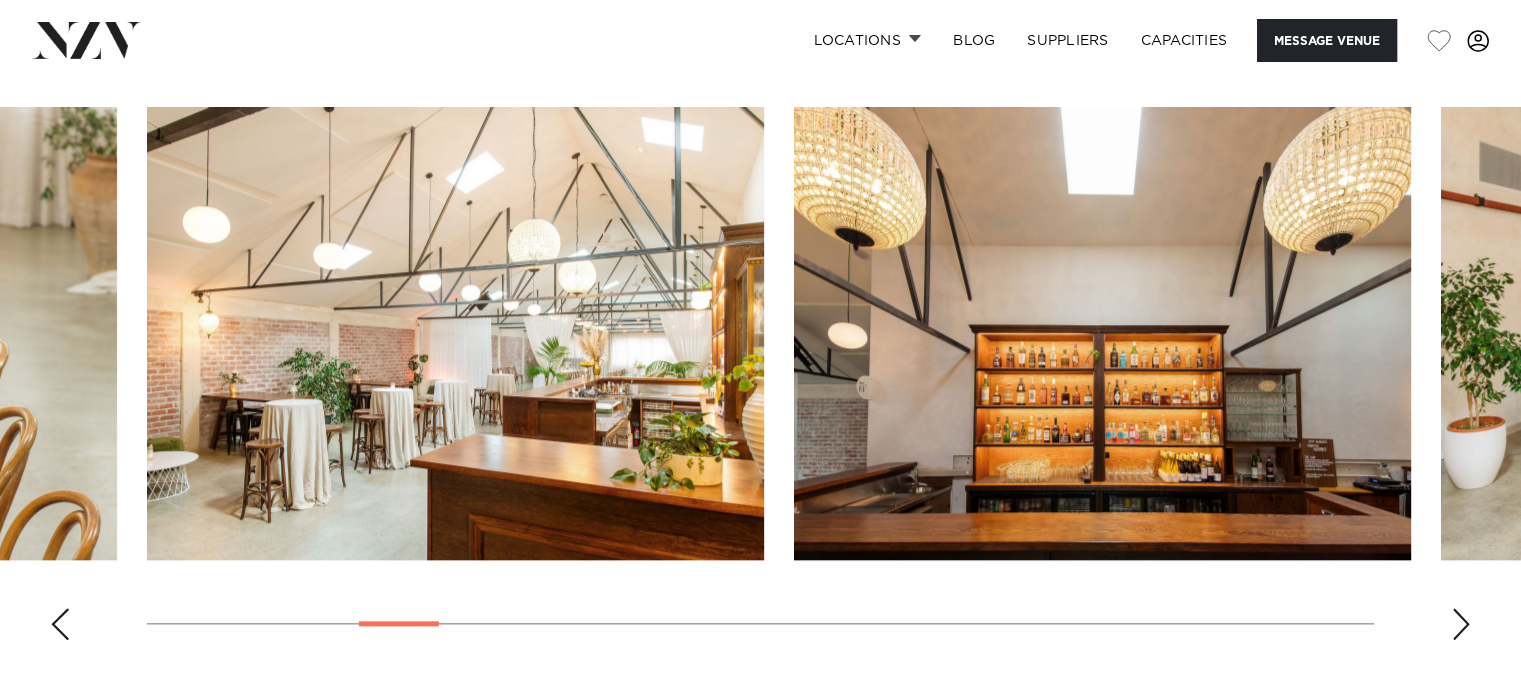 click at bounding box center [1461, 624] 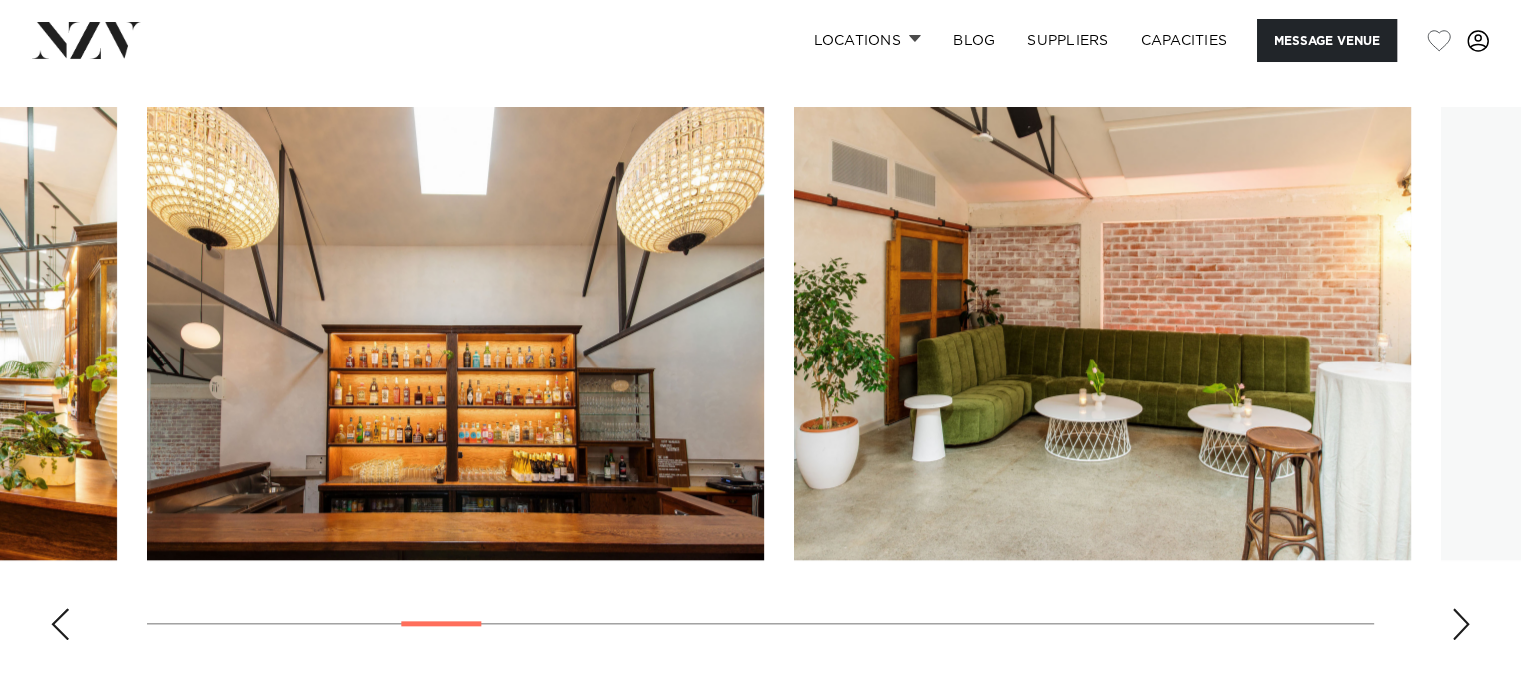 click at bounding box center (1461, 624) 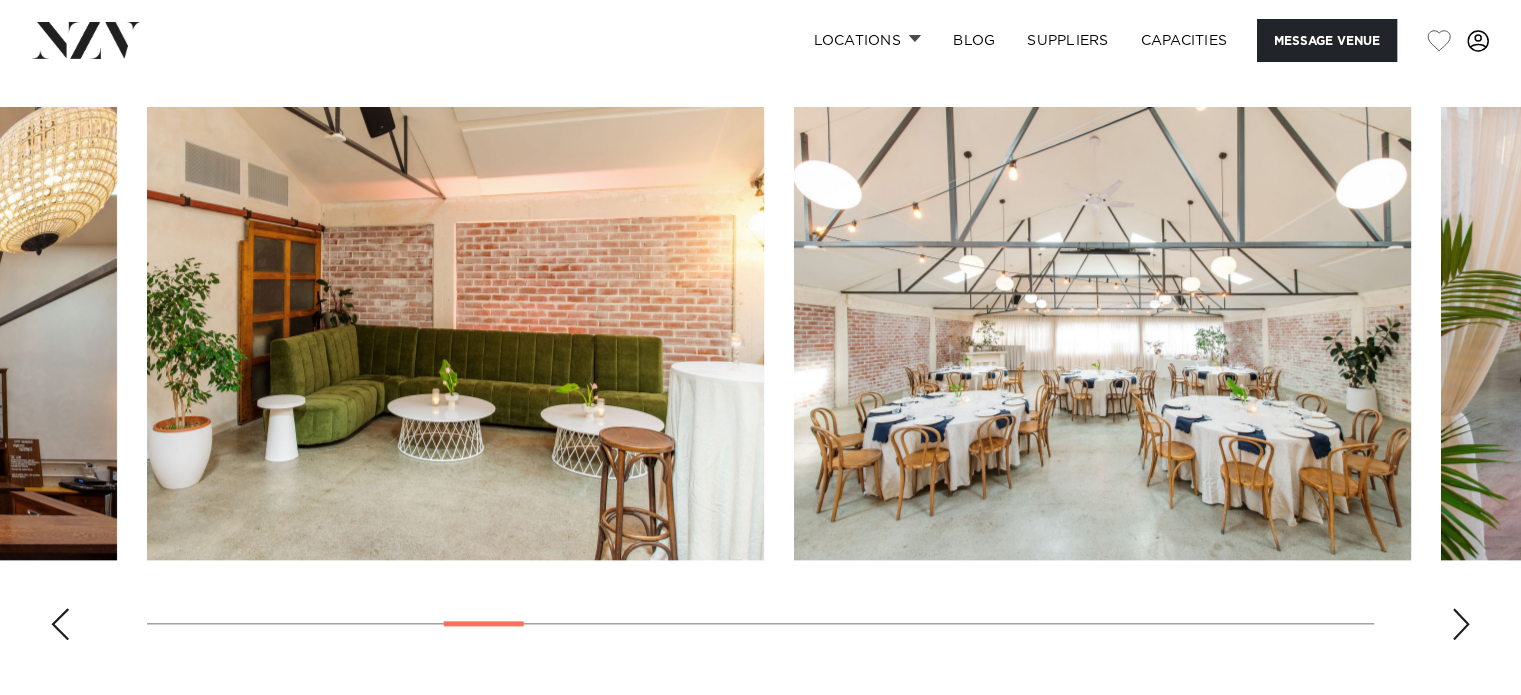 click at bounding box center [1461, 624] 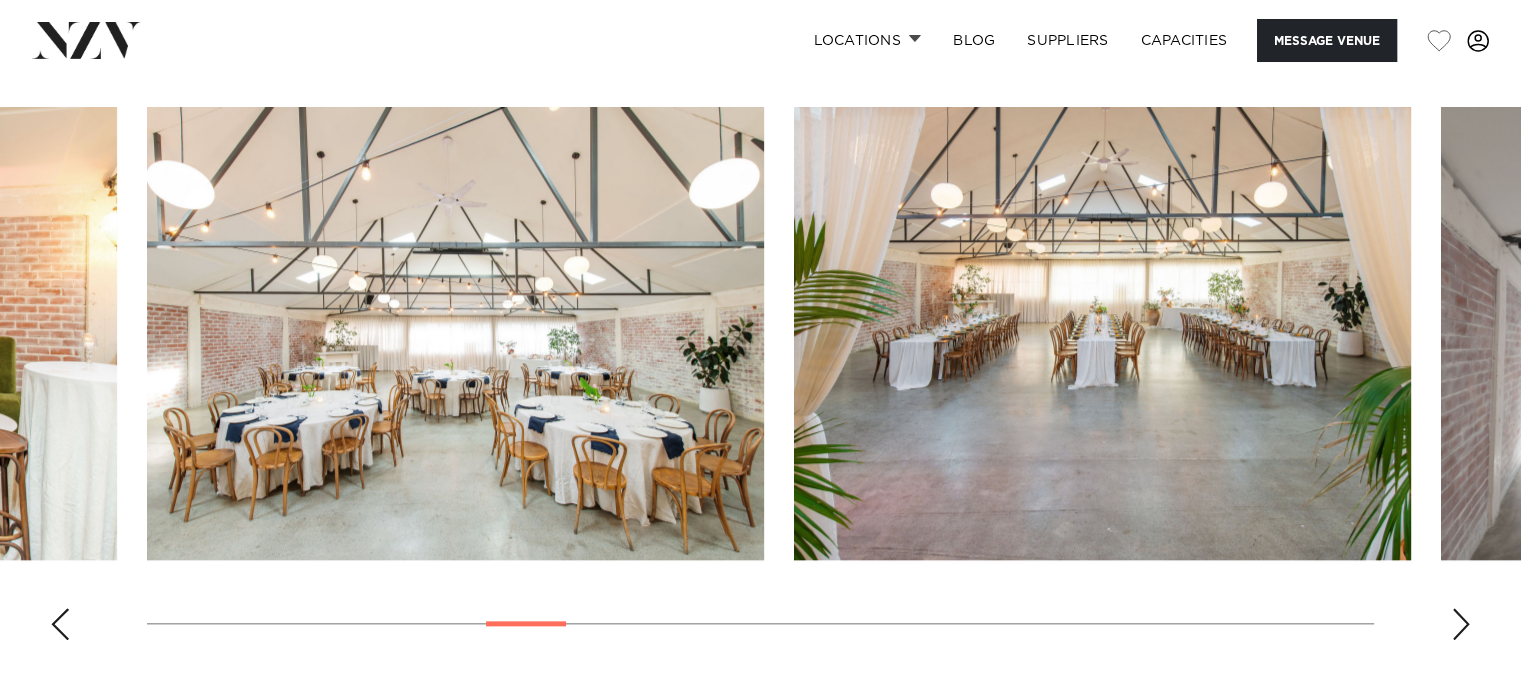 click at bounding box center [1461, 624] 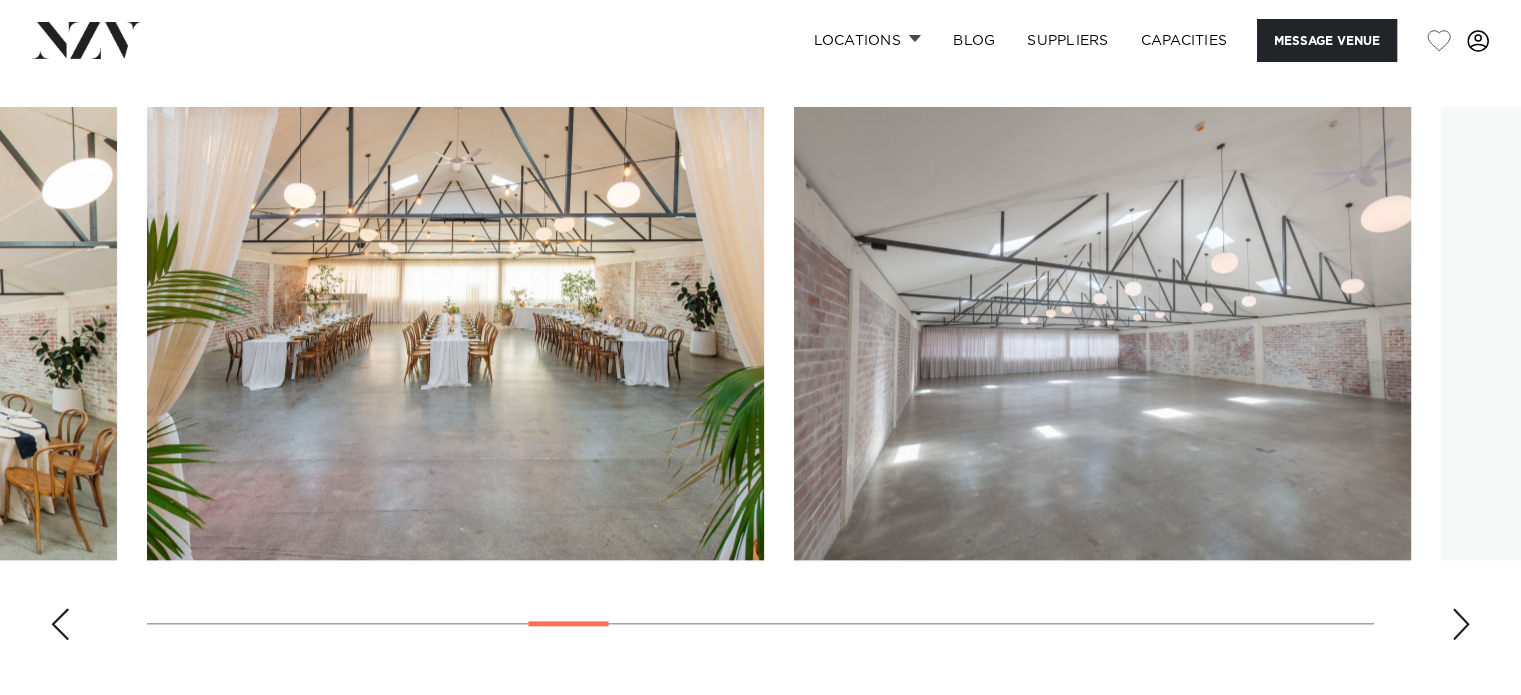 click at bounding box center [1461, 624] 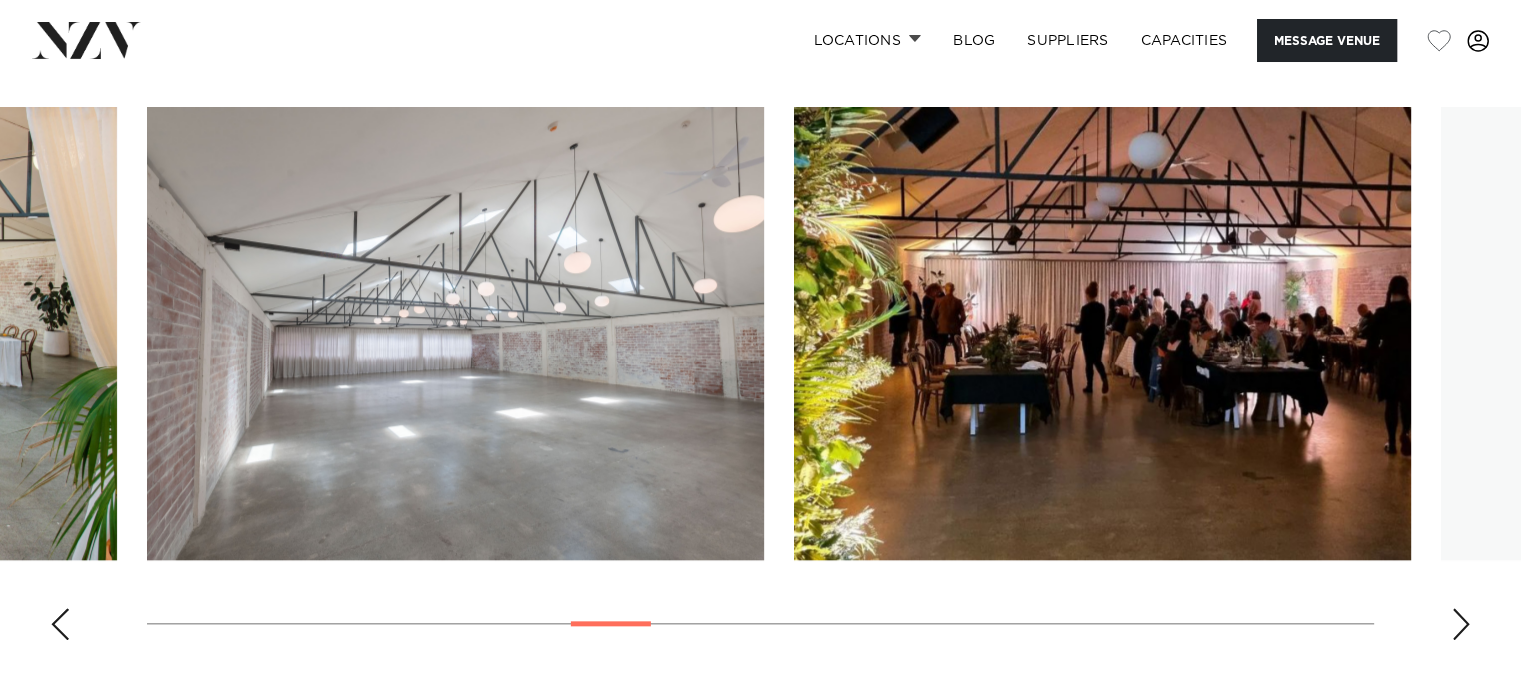 click at bounding box center [1461, 624] 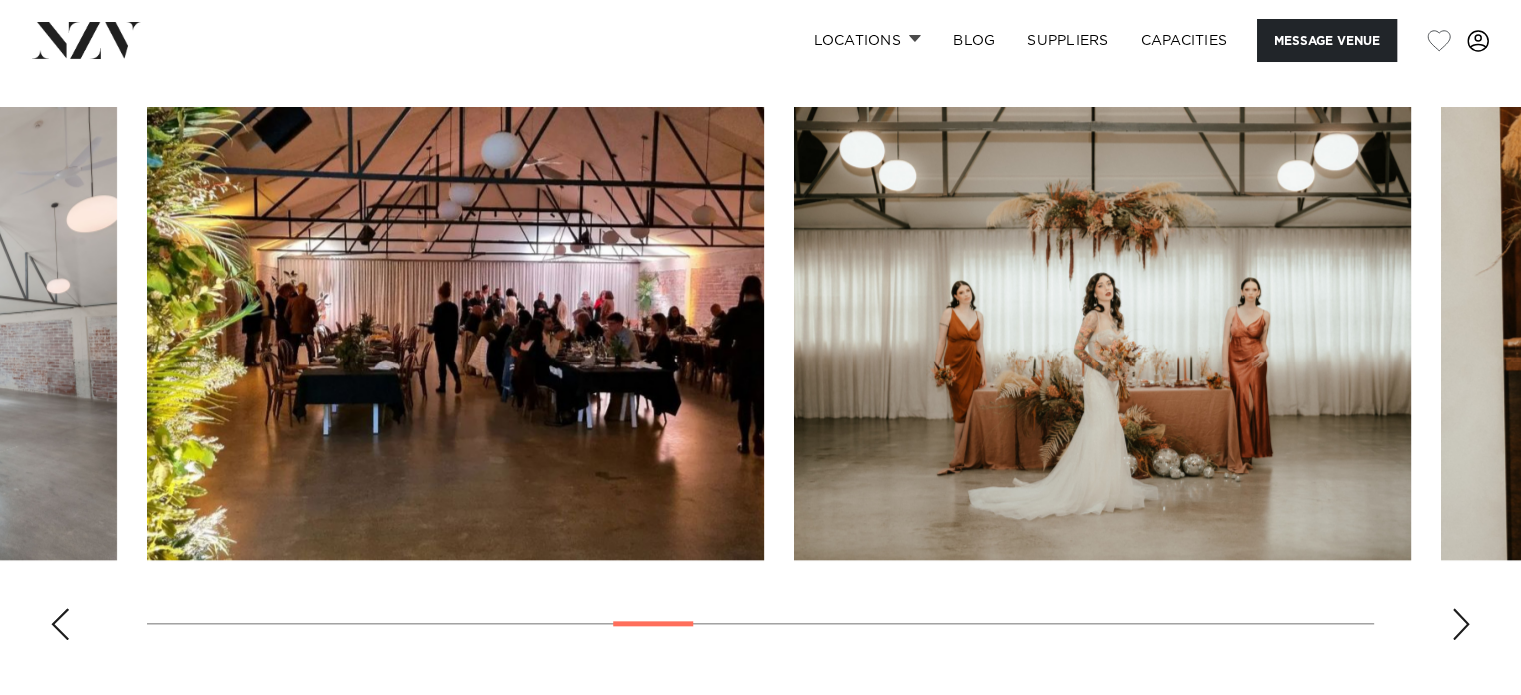 click at bounding box center (1461, 624) 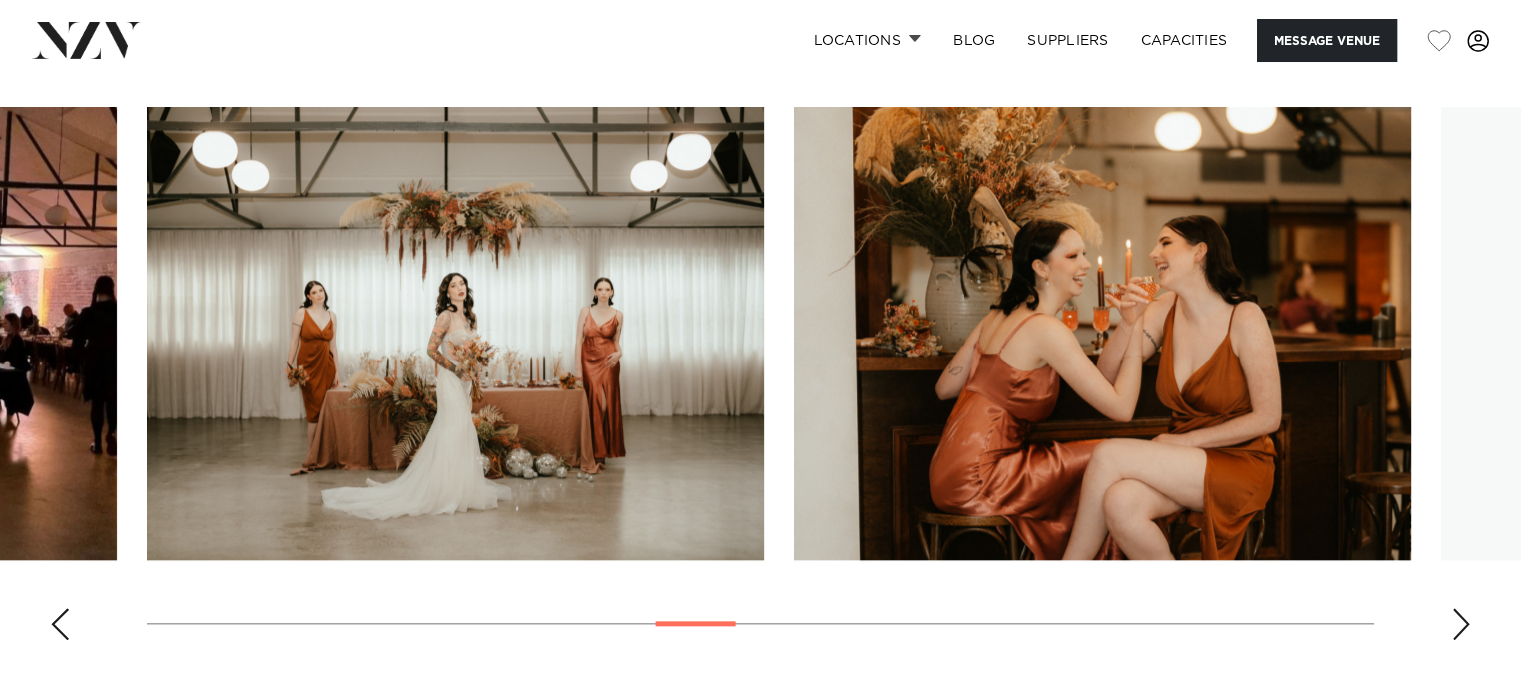 click at bounding box center (1461, 624) 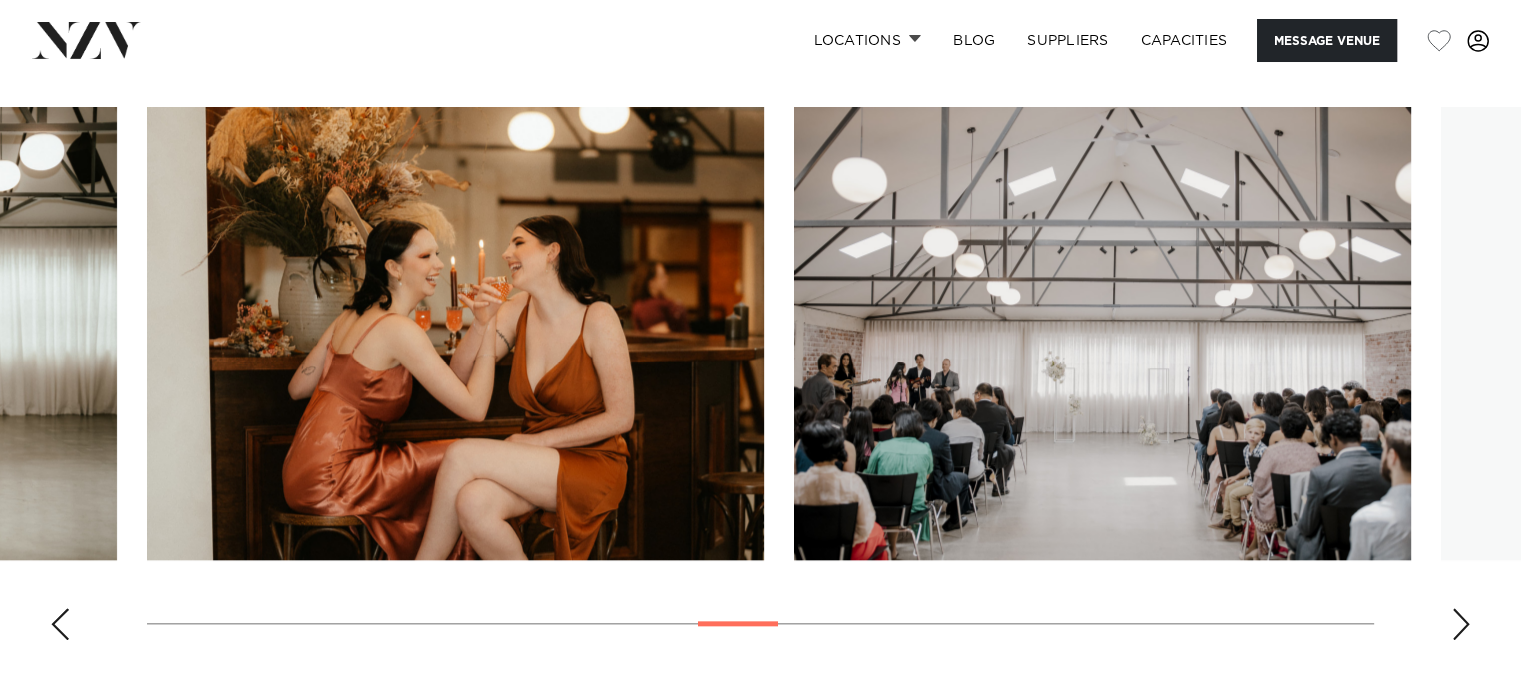 click at bounding box center [1461, 624] 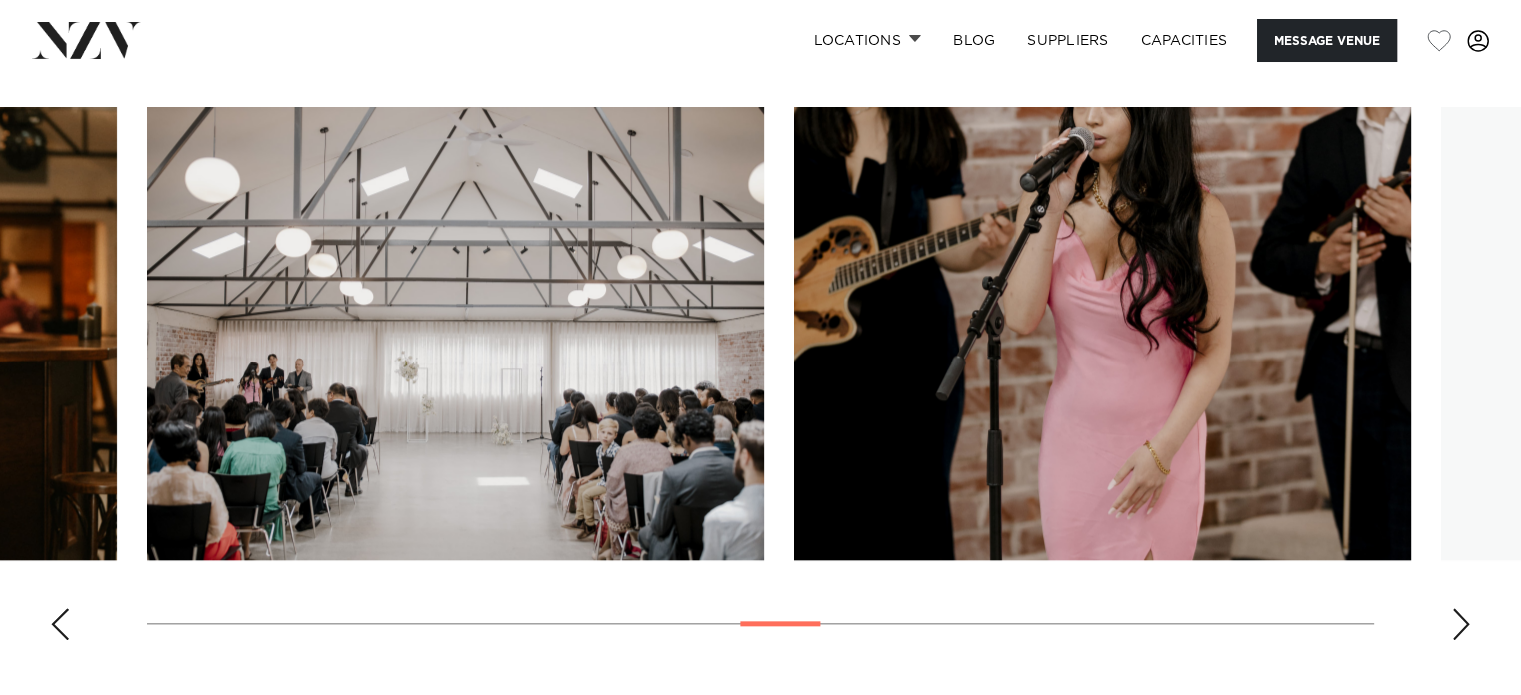 click at bounding box center (1461, 624) 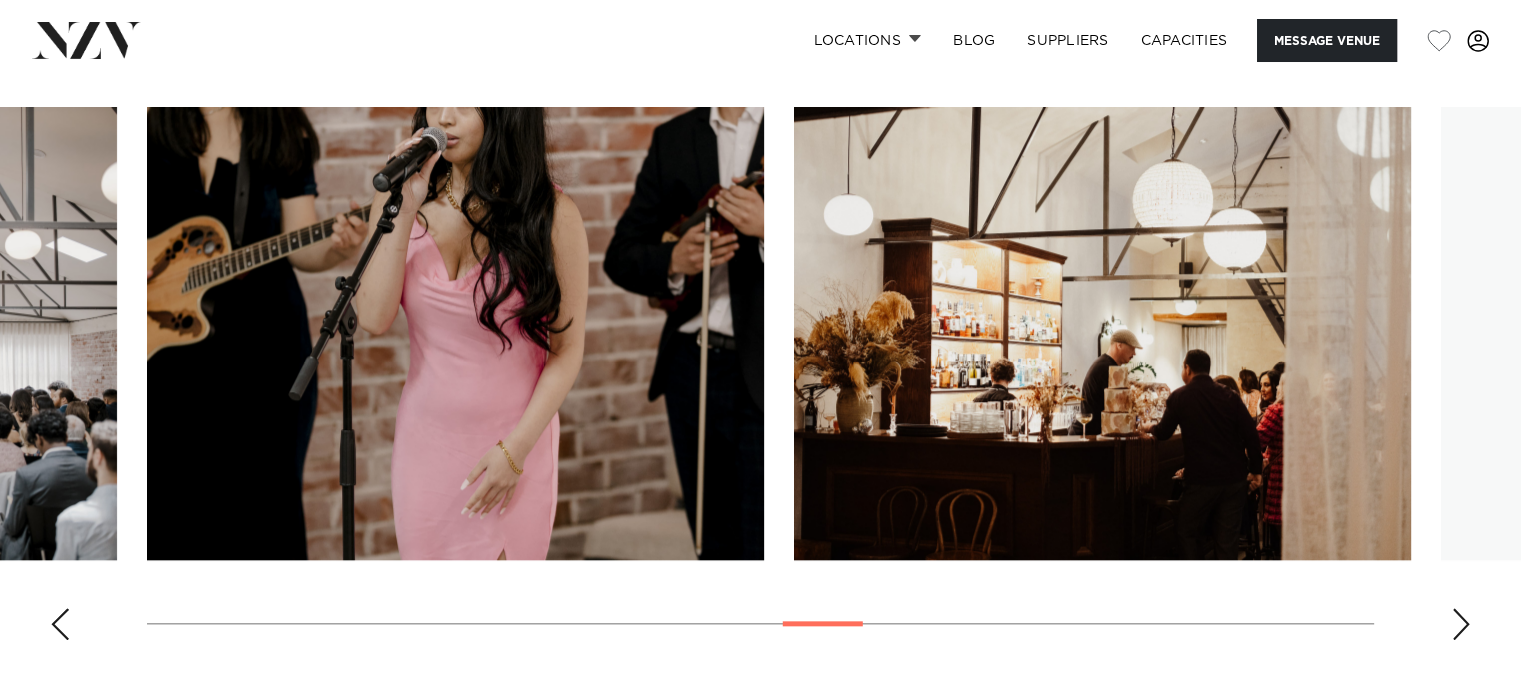 click at bounding box center (1461, 624) 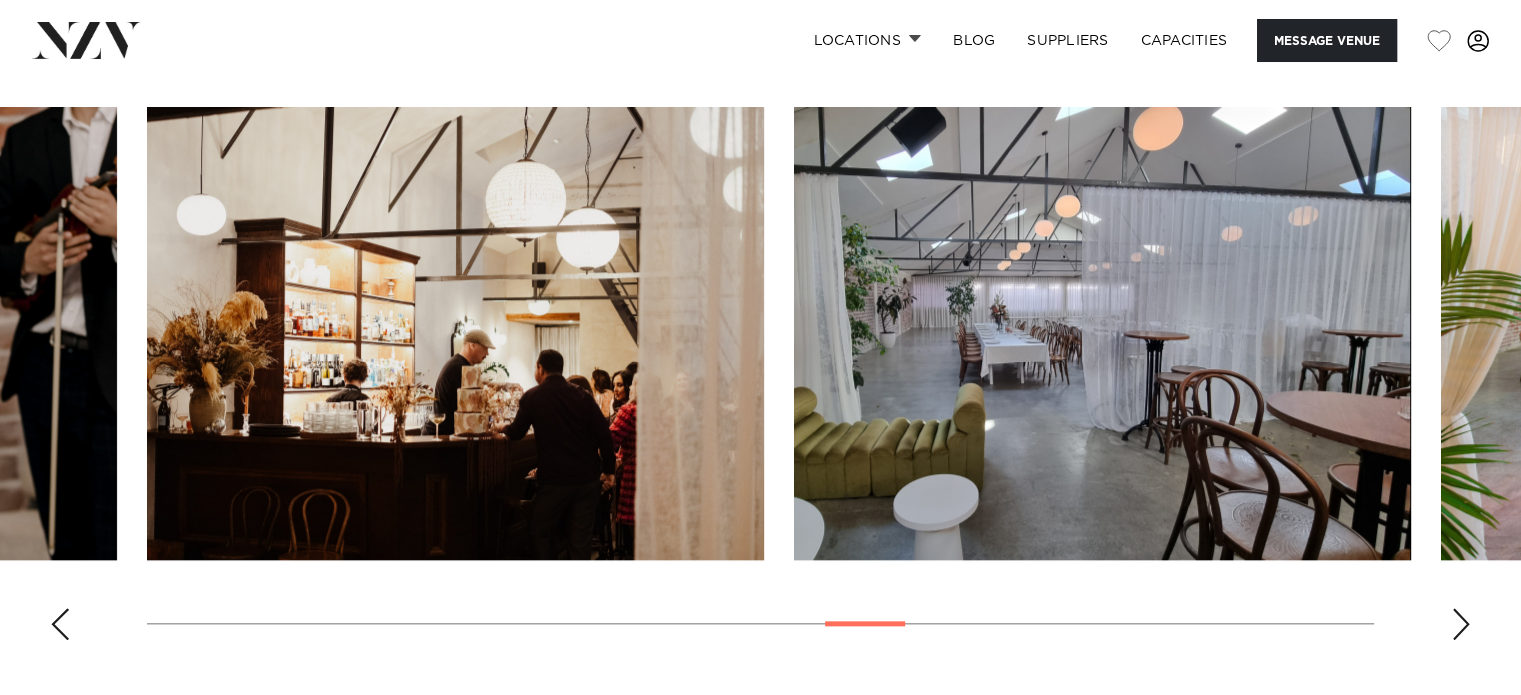 click at bounding box center [1461, 624] 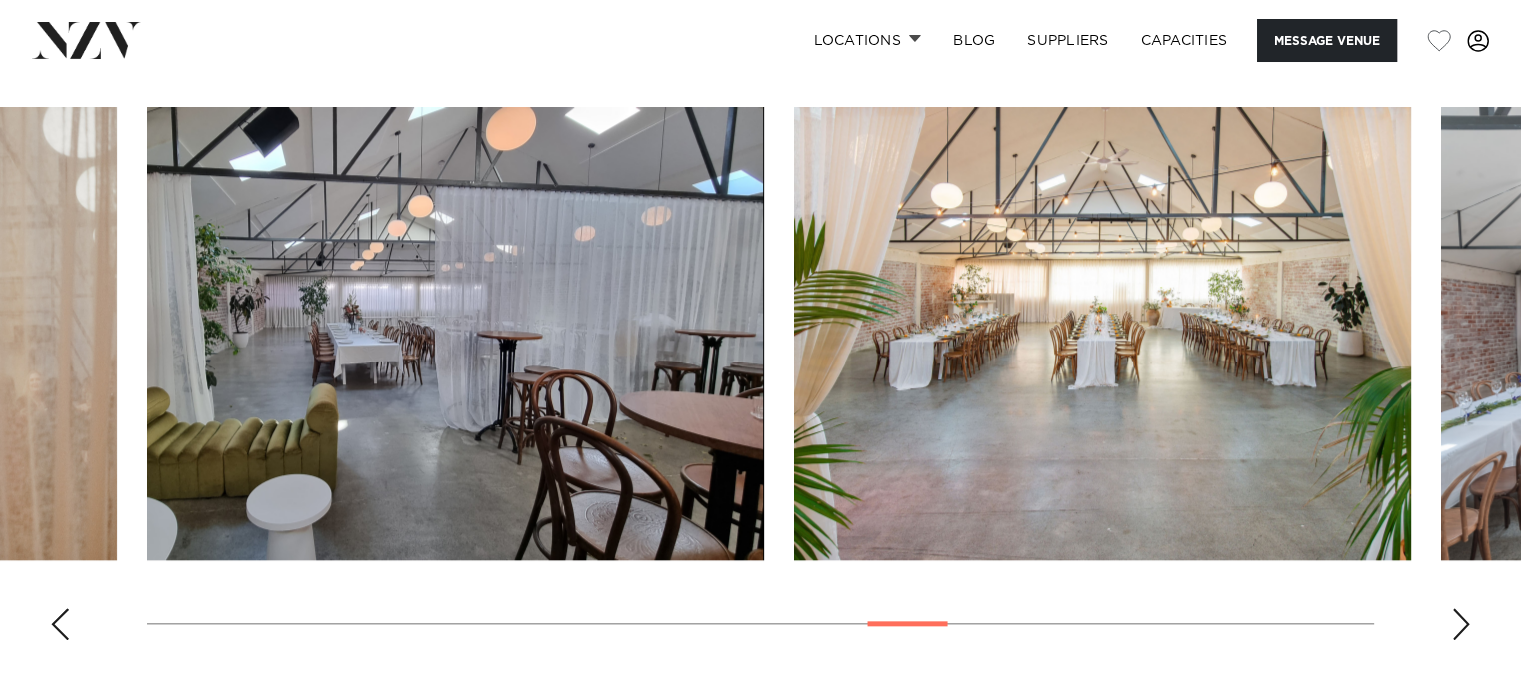 click at bounding box center [1461, 624] 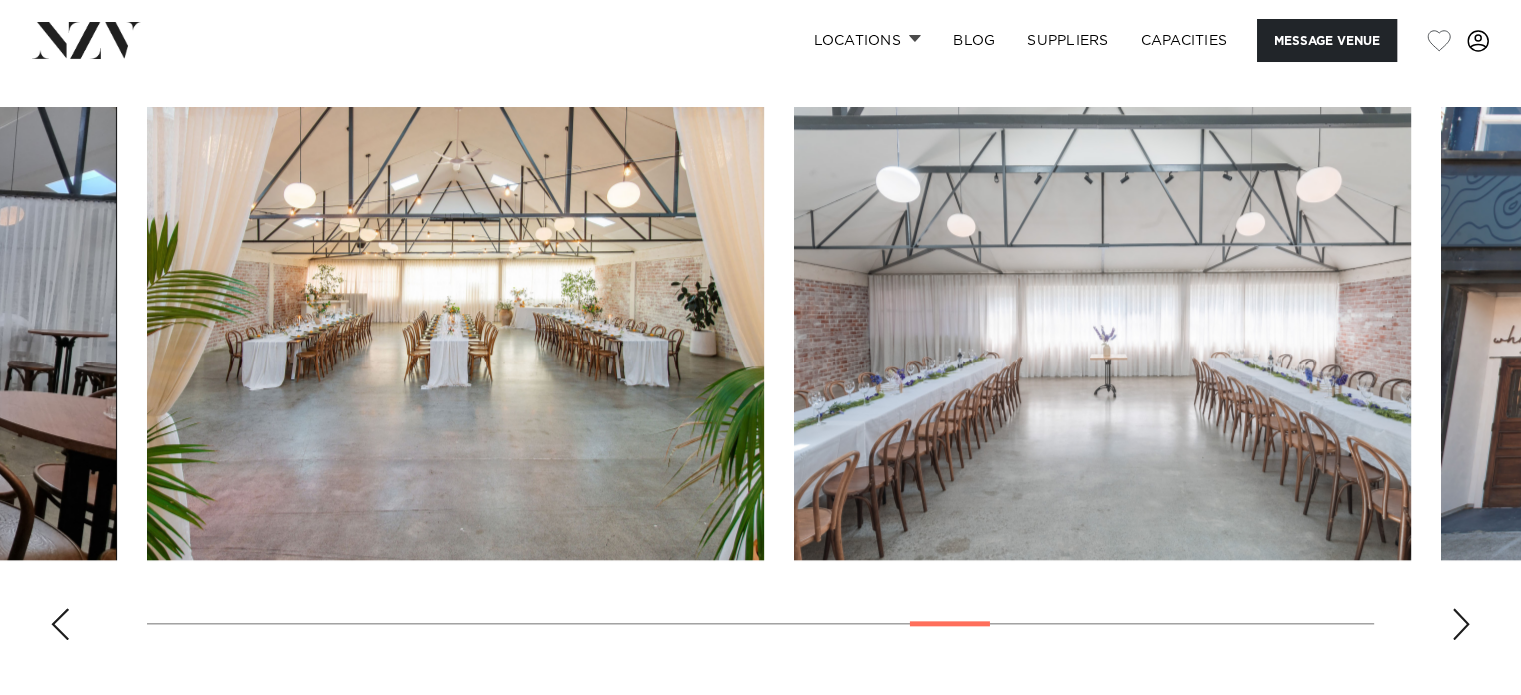 click at bounding box center (1461, 624) 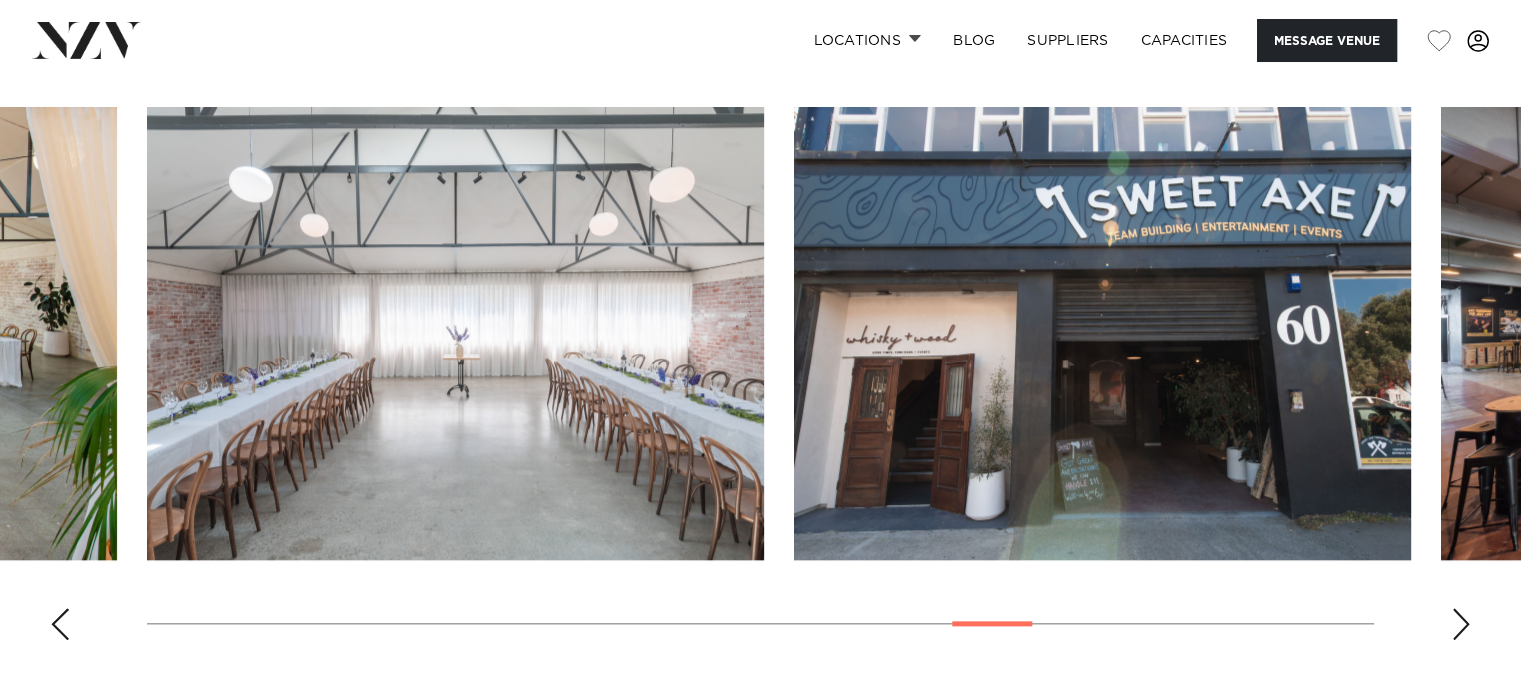 click at bounding box center [1461, 624] 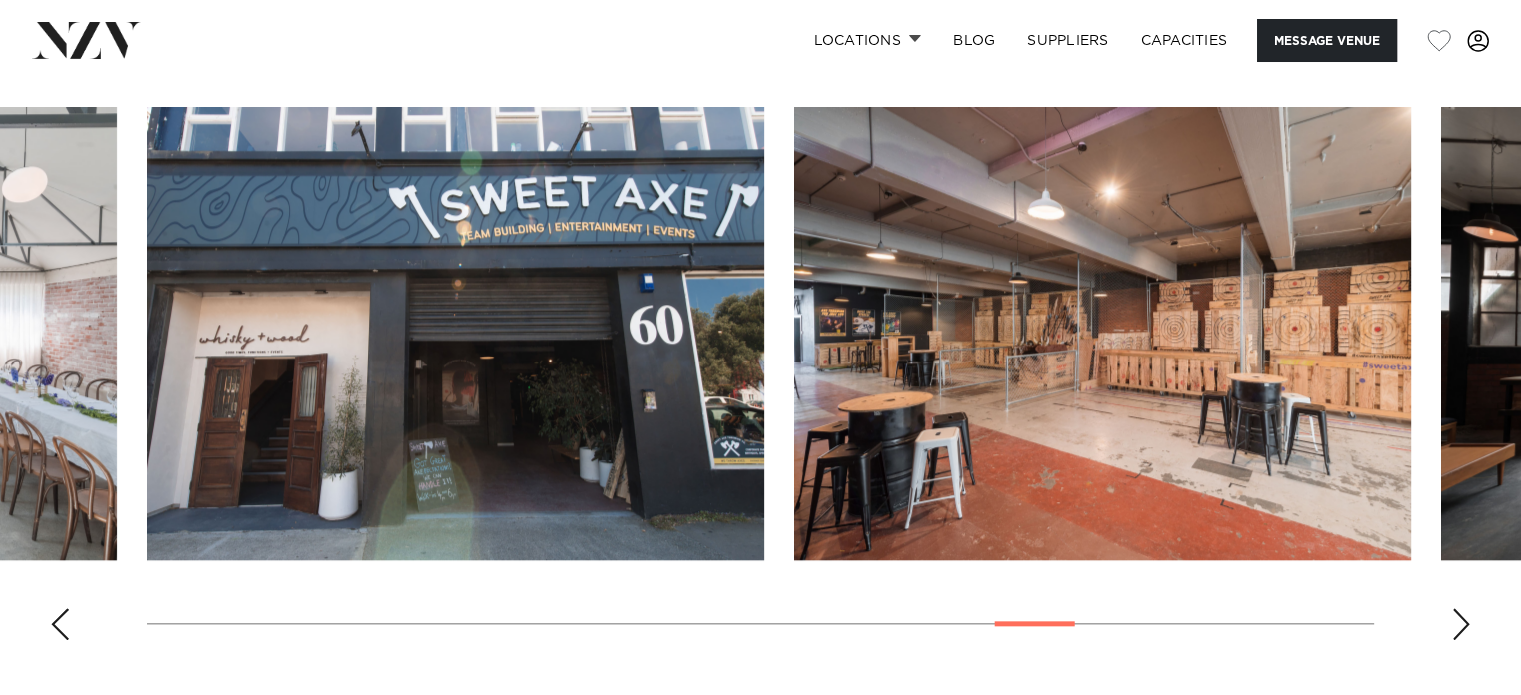 click at bounding box center (1461, 624) 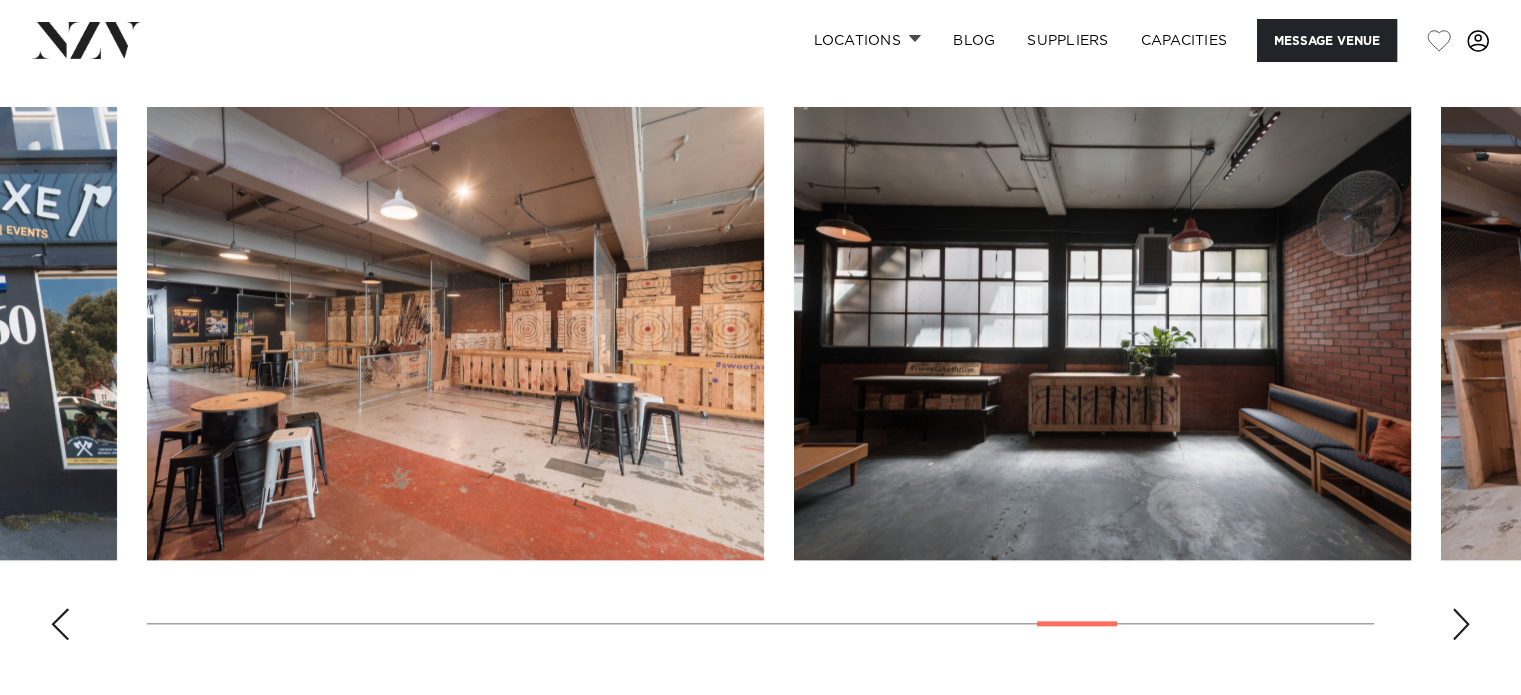 click at bounding box center [1461, 624] 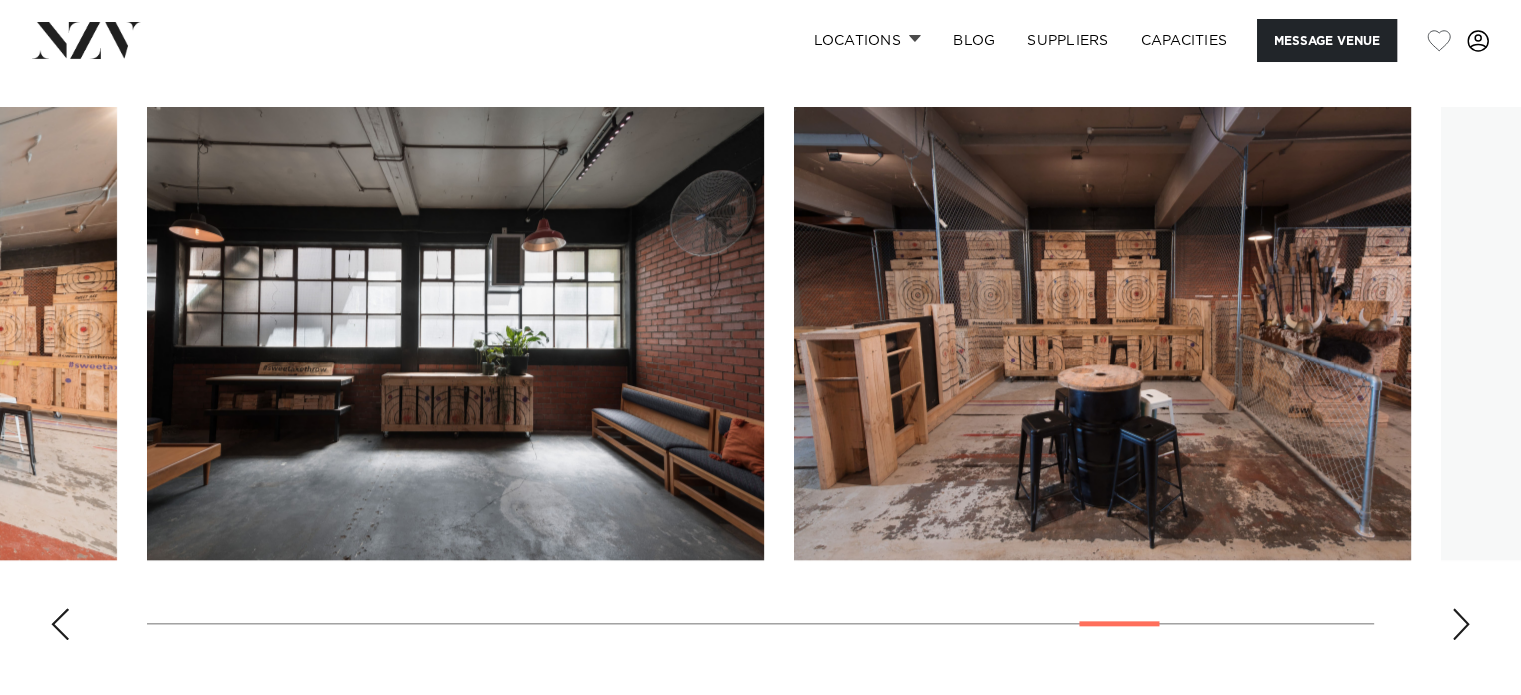 click at bounding box center [1461, 624] 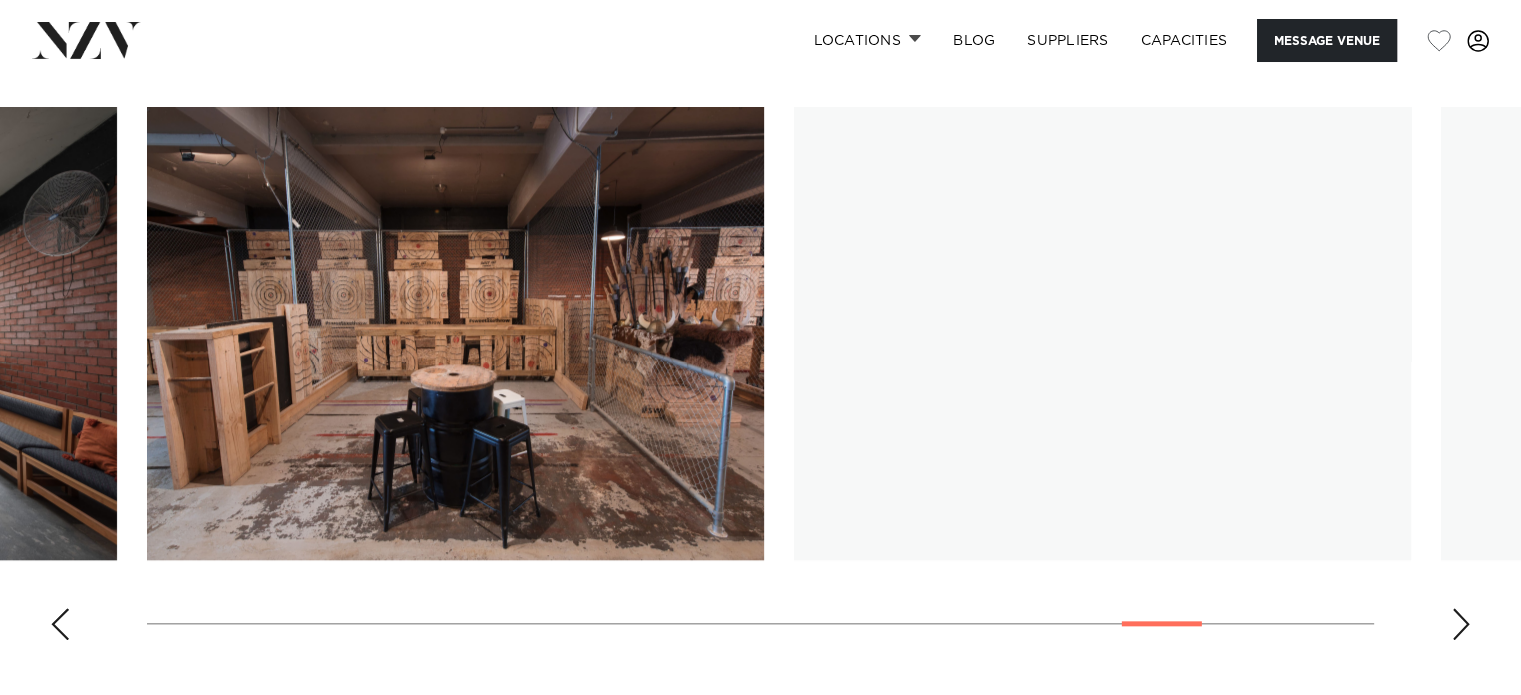 click at bounding box center [1461, 624] 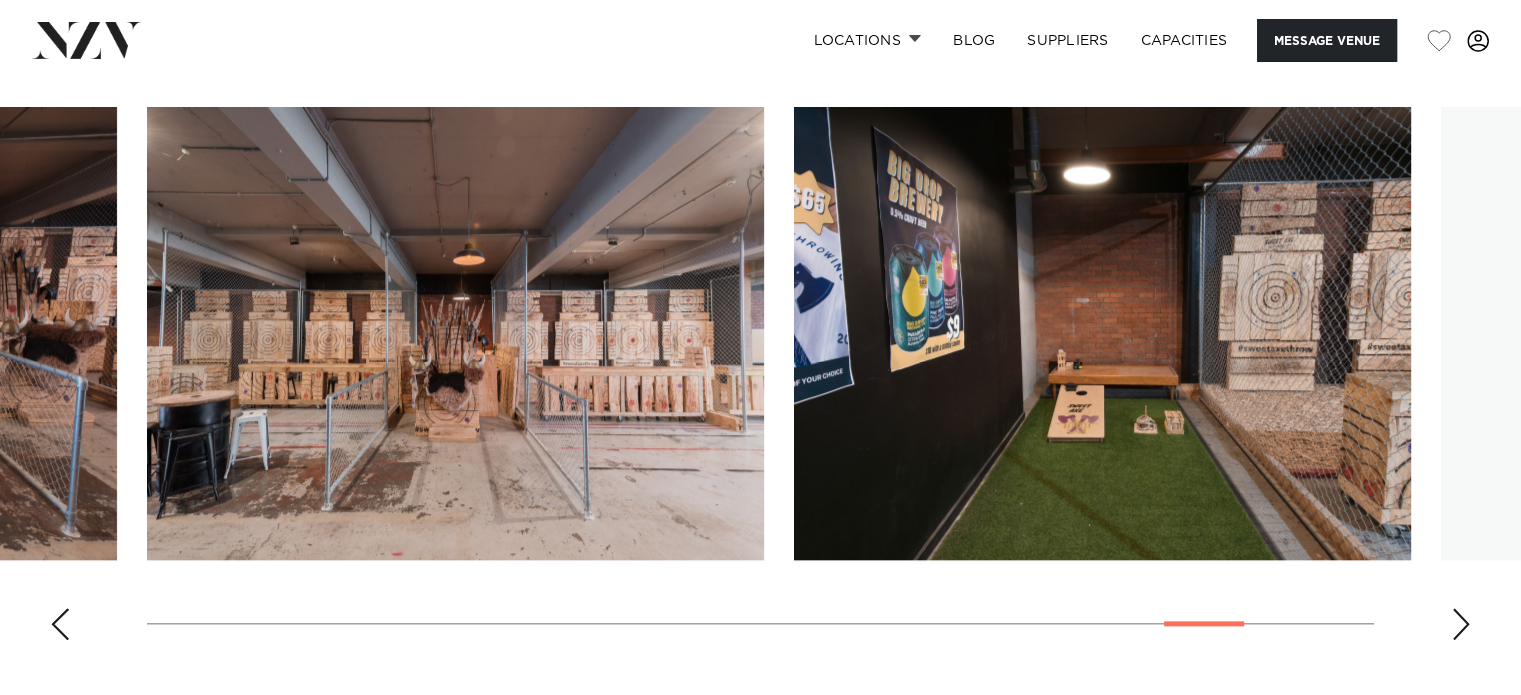 click at bounding box center [1461, 624] 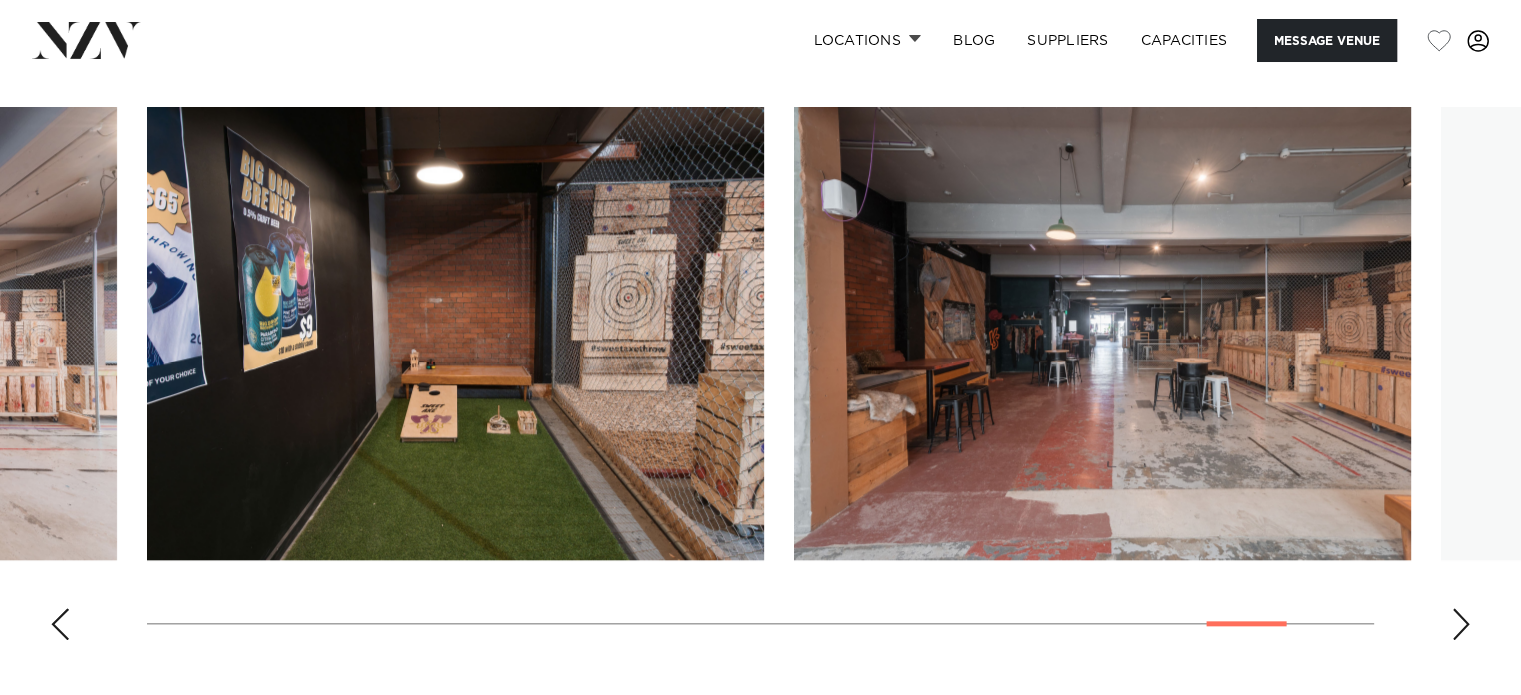 click at bounding box center [1461, 624] 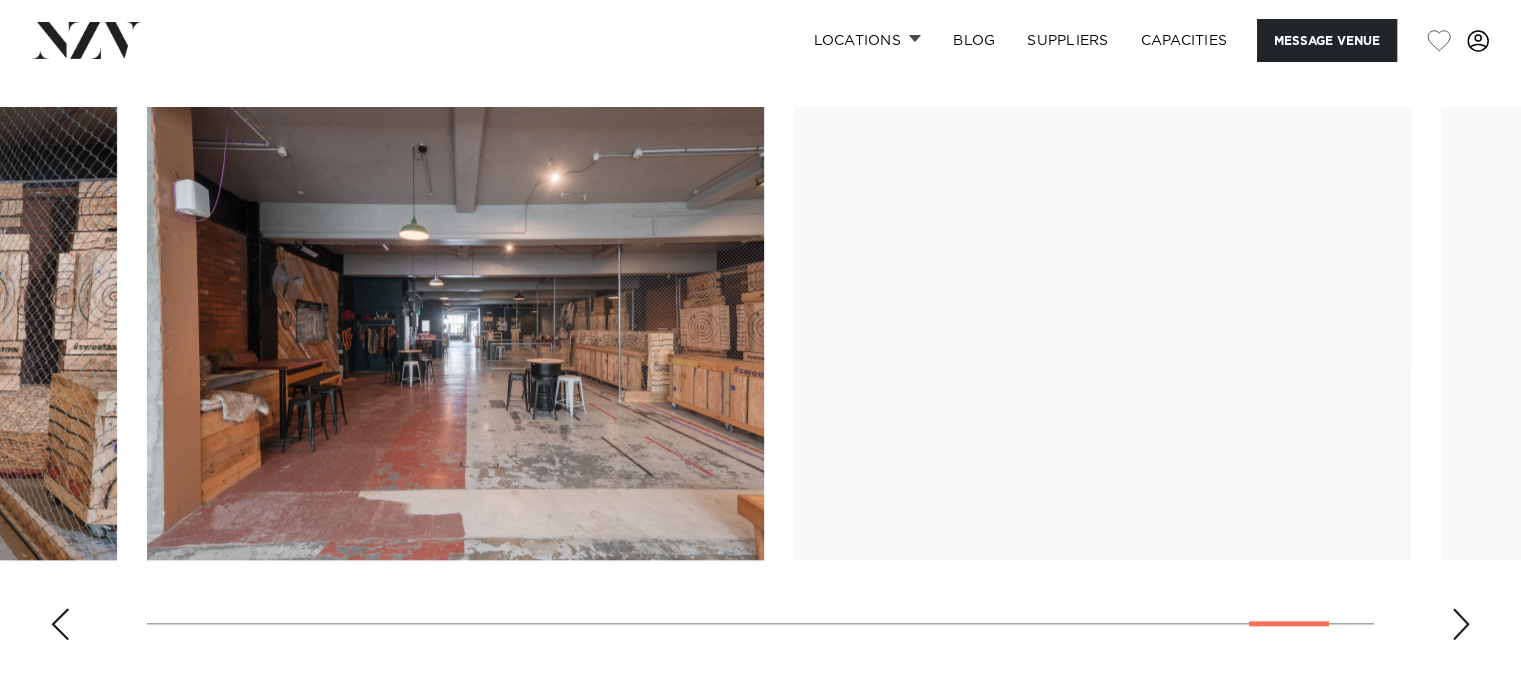 click at bounding box center (1461, 624) 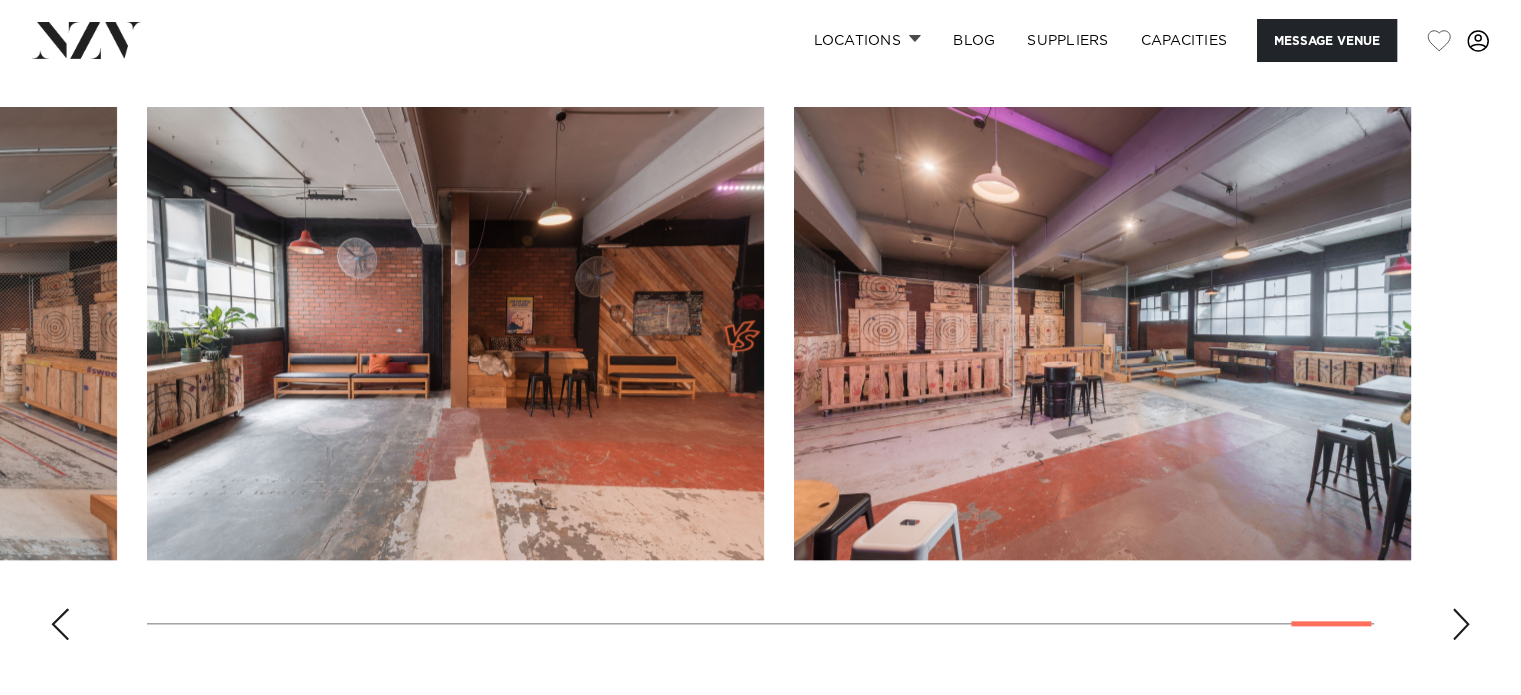 click at bounding box center [1461, 624] 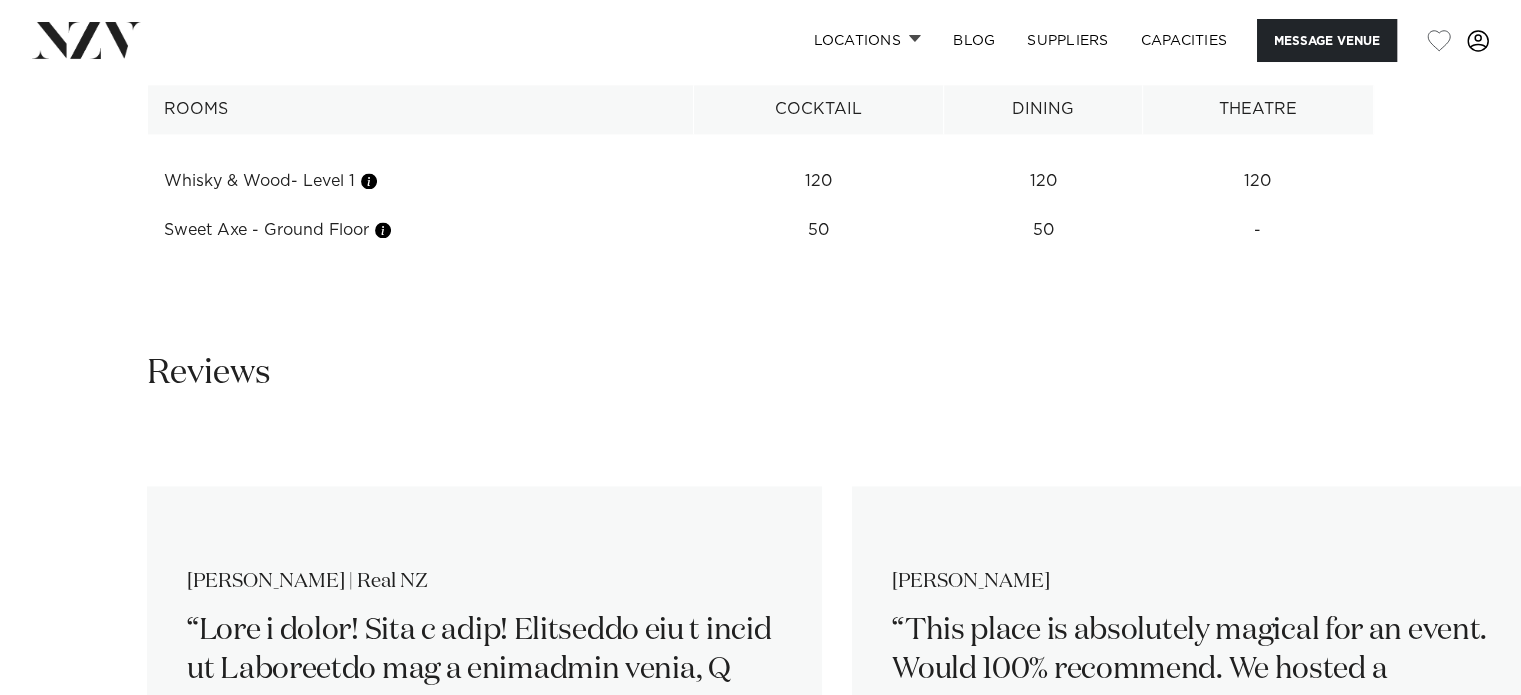 scroll, scrollTop: 2706, scrollLeft: 0, axis: vertical 